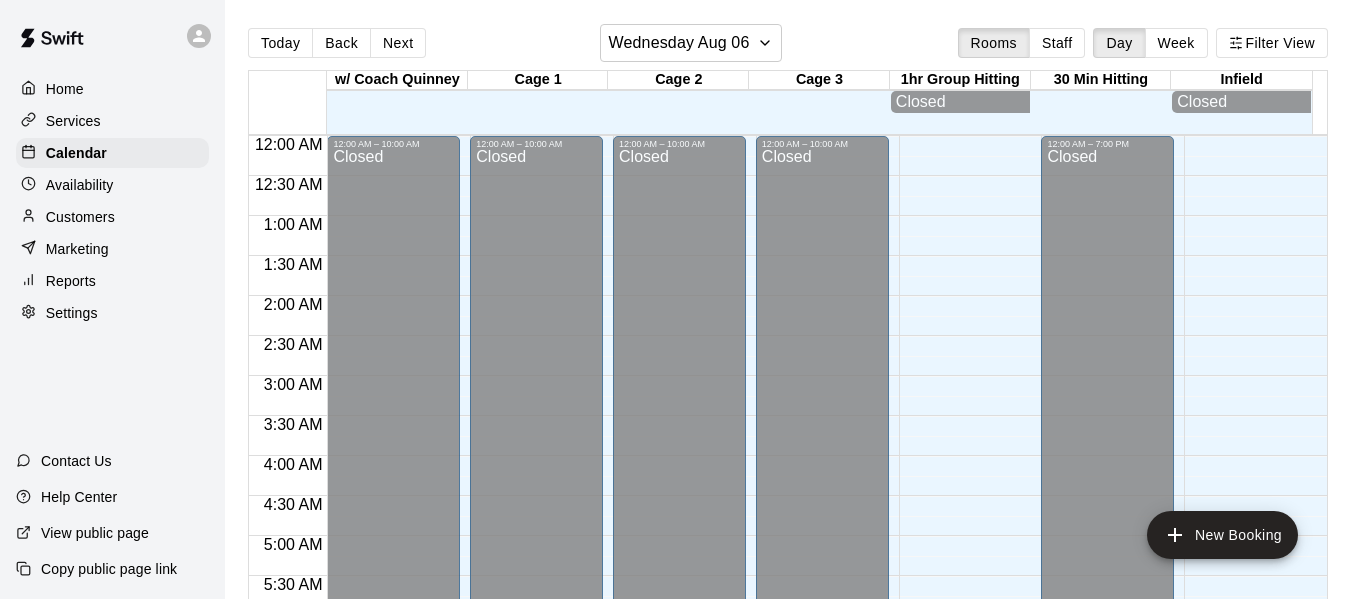 scroll, scrollTop: 0, scrollLeft: 0, axis: both 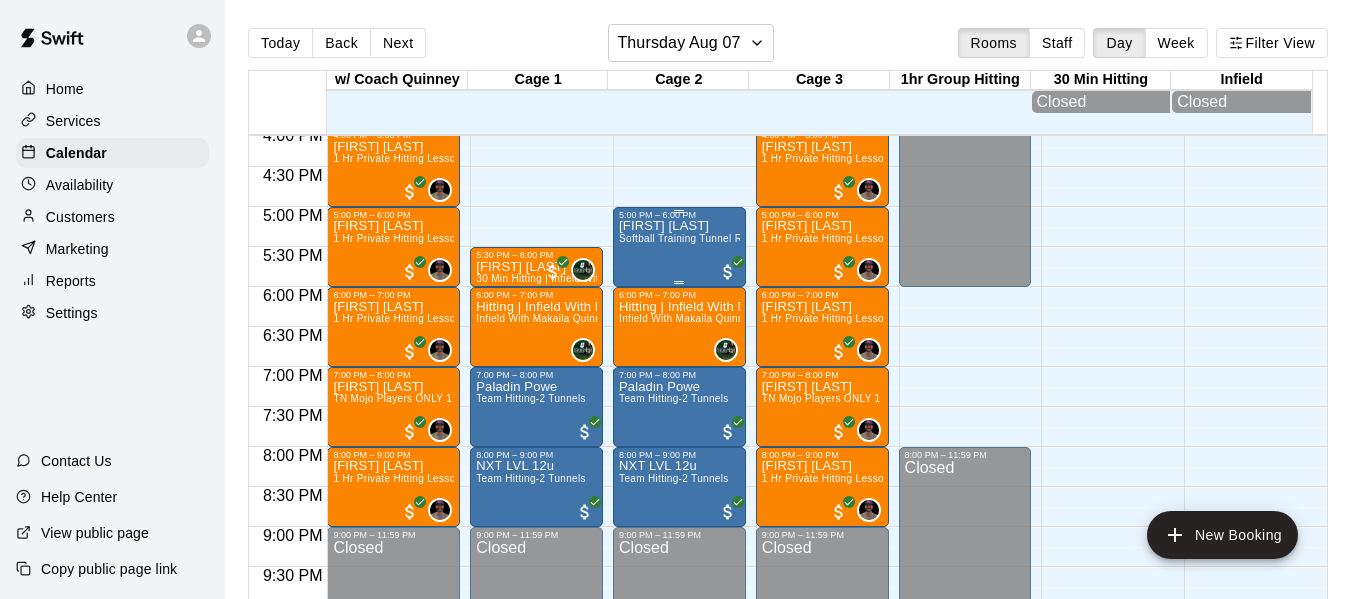 click on "Softball Training Tunnel Rental" at bounding box center (692, 238) 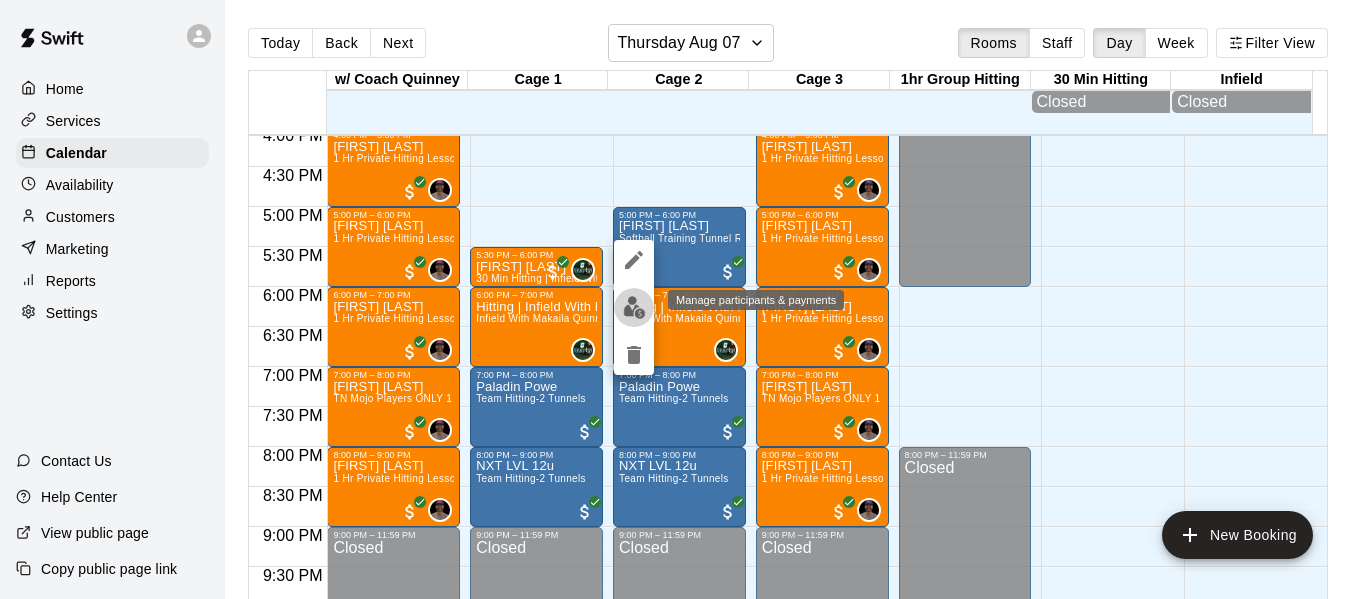 click at bounding box center (634, 307) 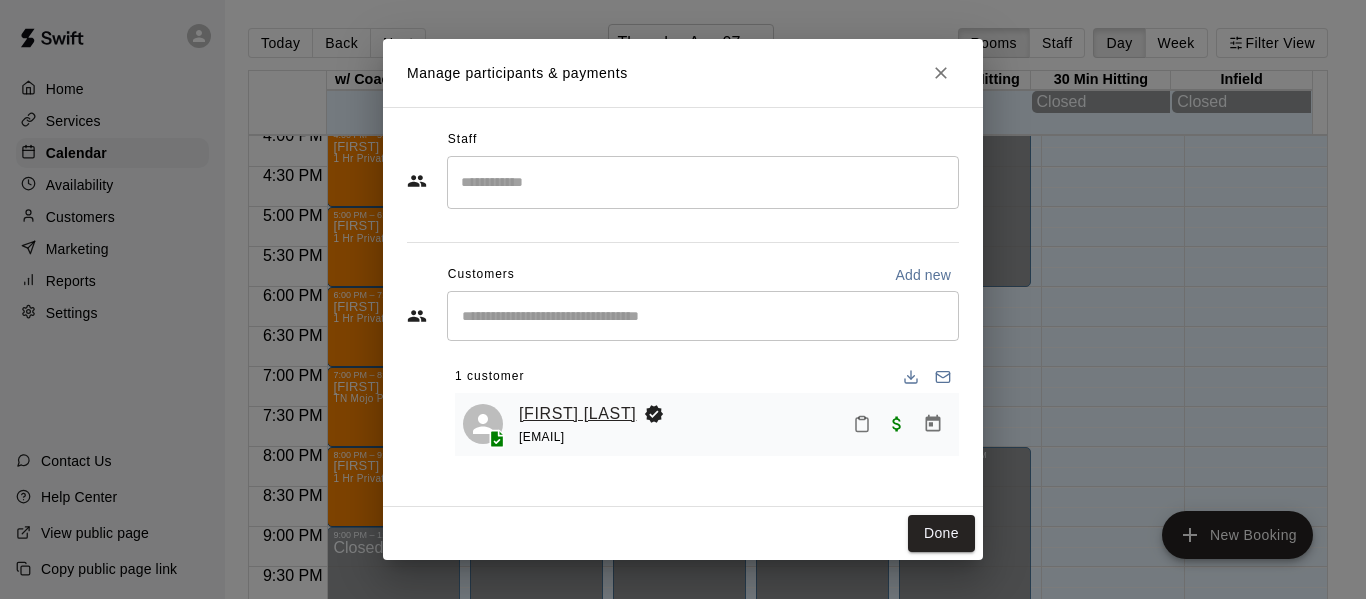 click on "[FIRST] [LAST]" at bounding box center (577, 414) 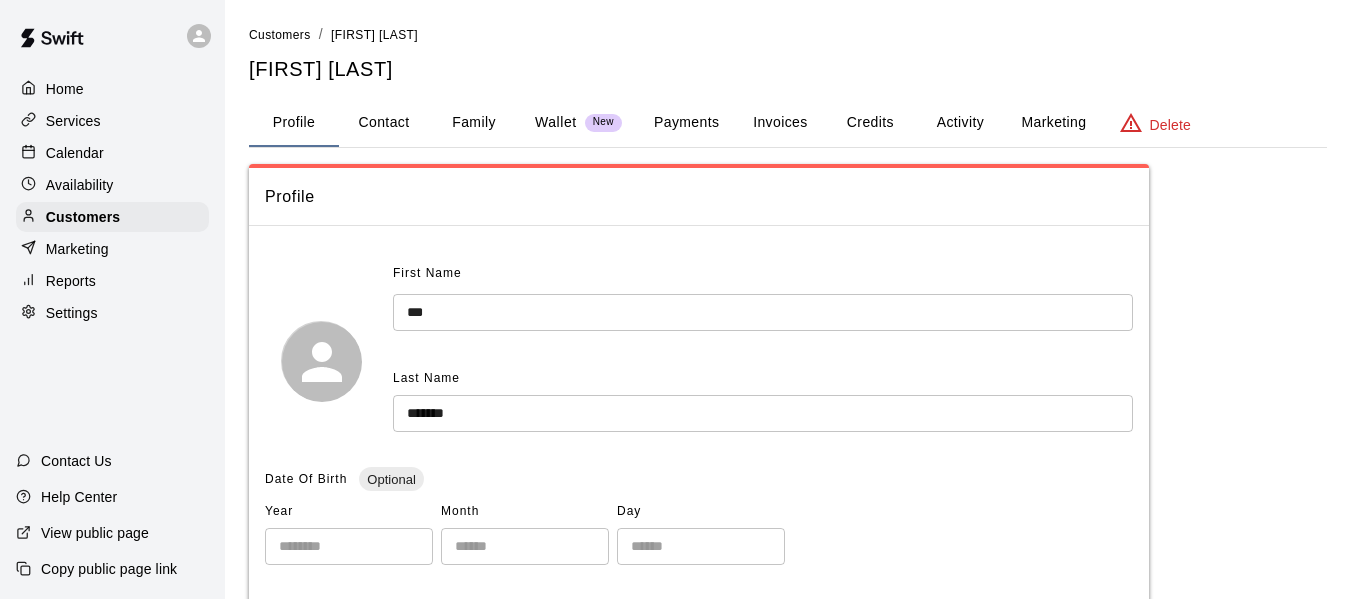 click on "Family" at bounding box center [474, 123] 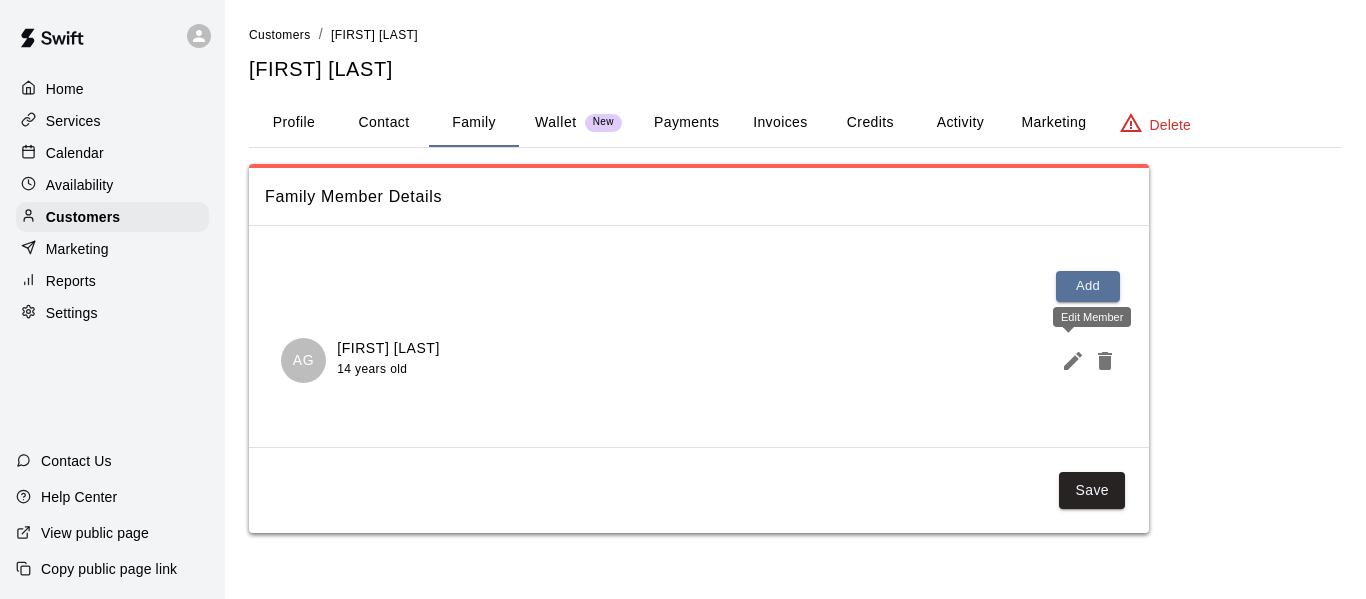 click 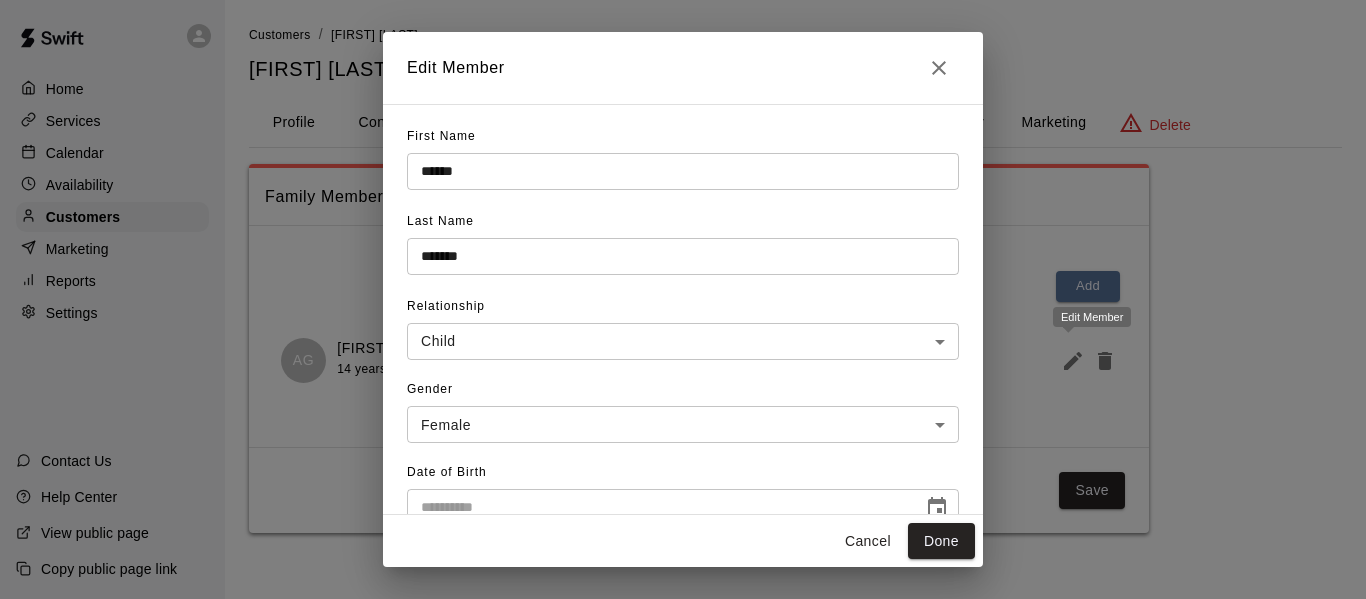 type on "**********" 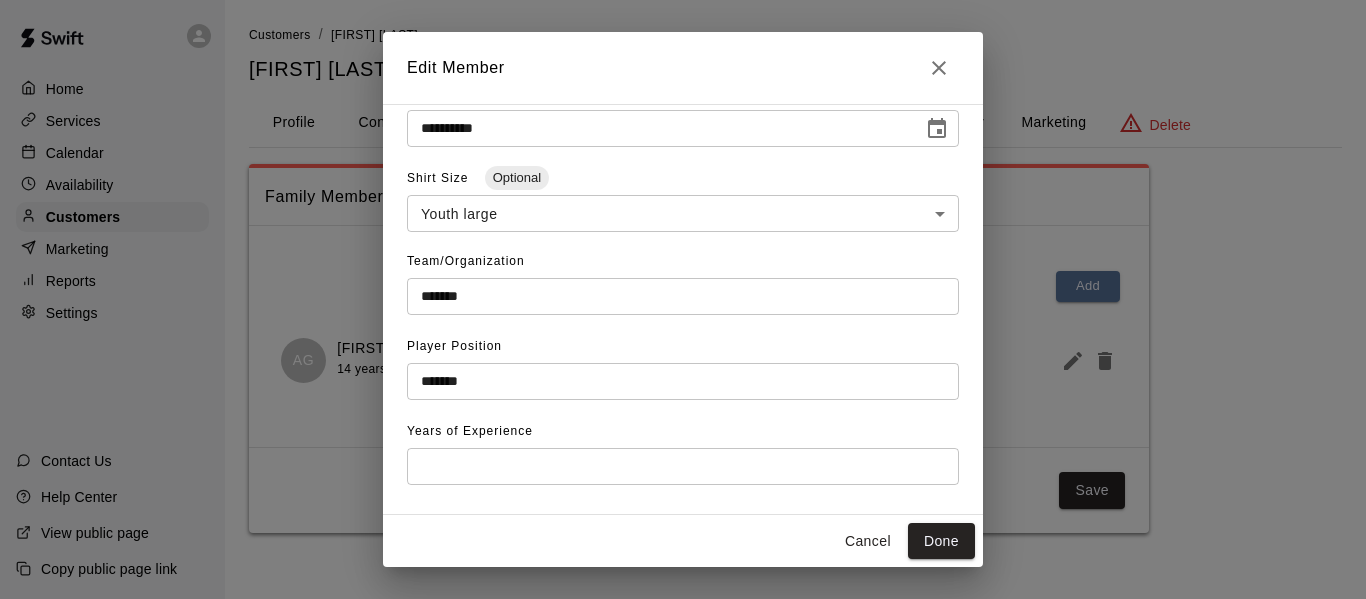 scroll, scrollTop: 414, scrollLeft: 0, axis: vertical 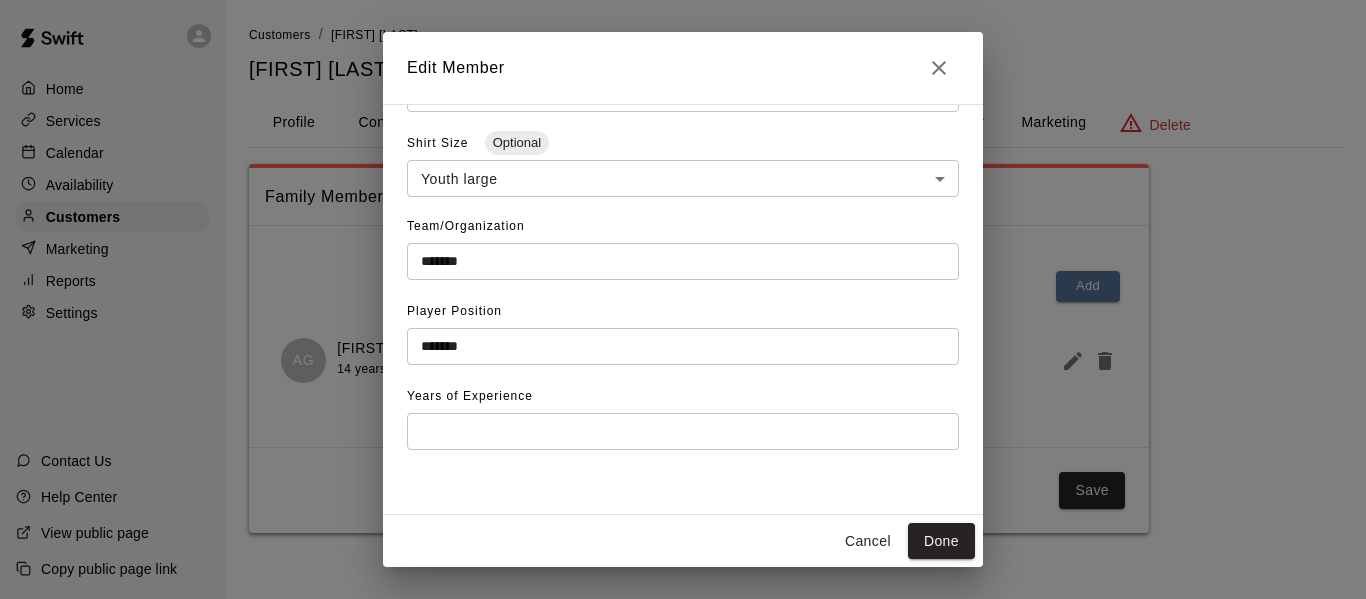 click on "Cancel" at bounding box center (868, 541) 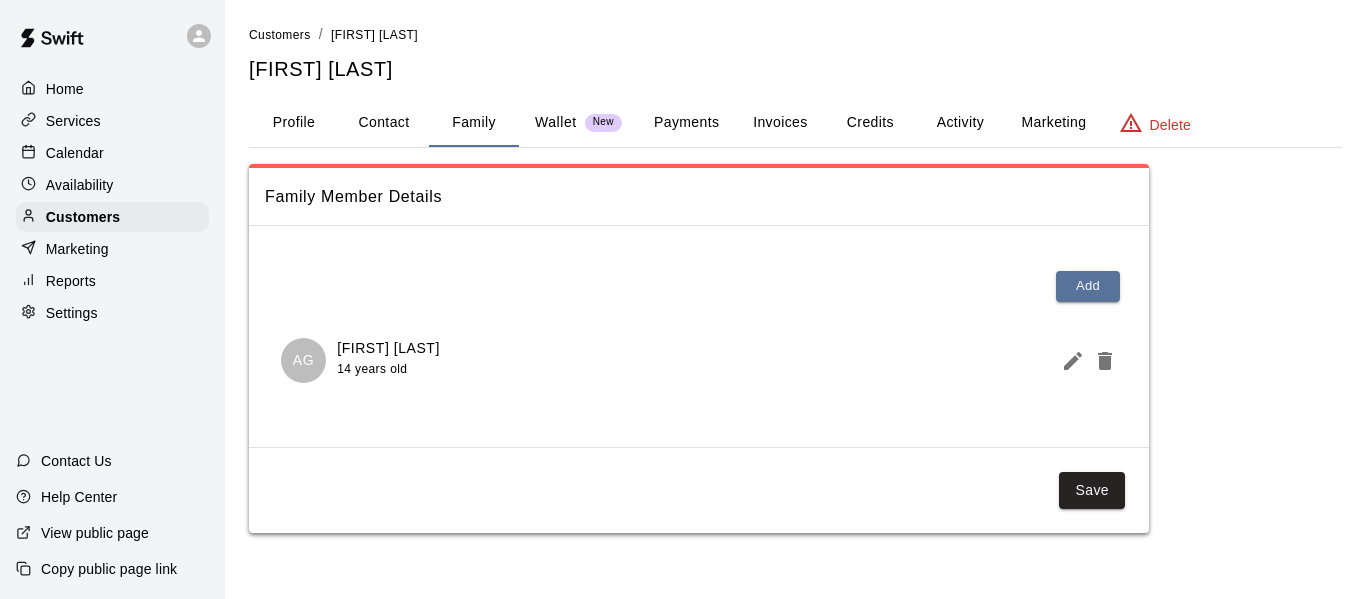 type 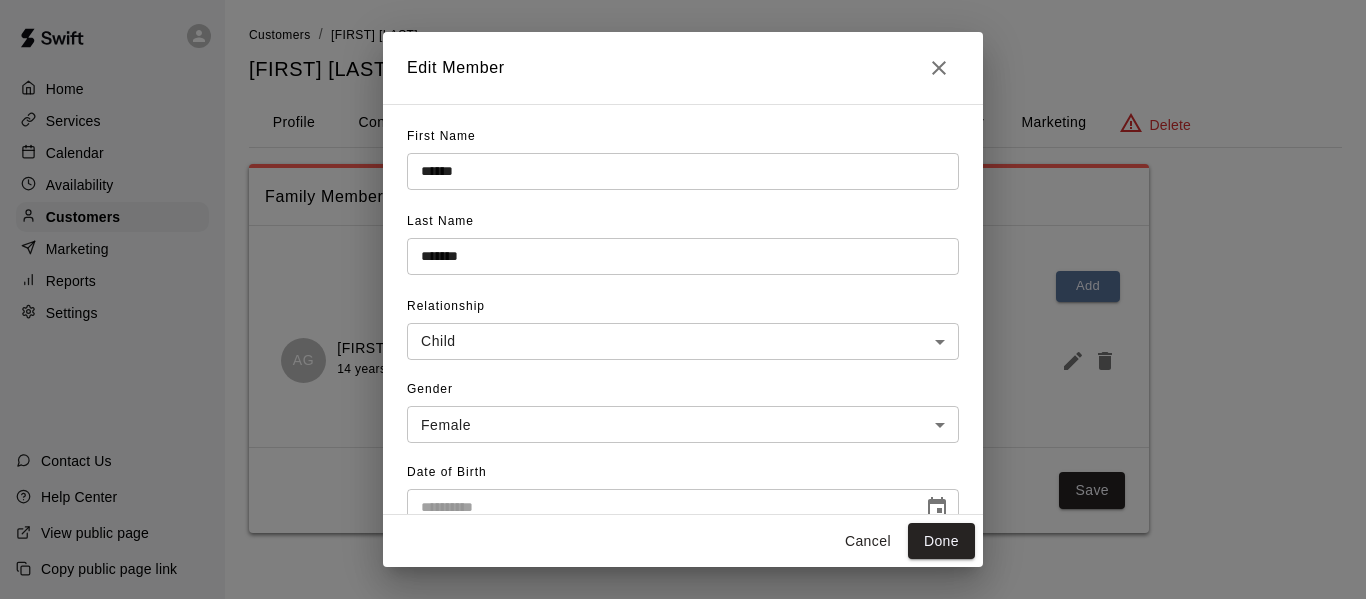 type on "**********" 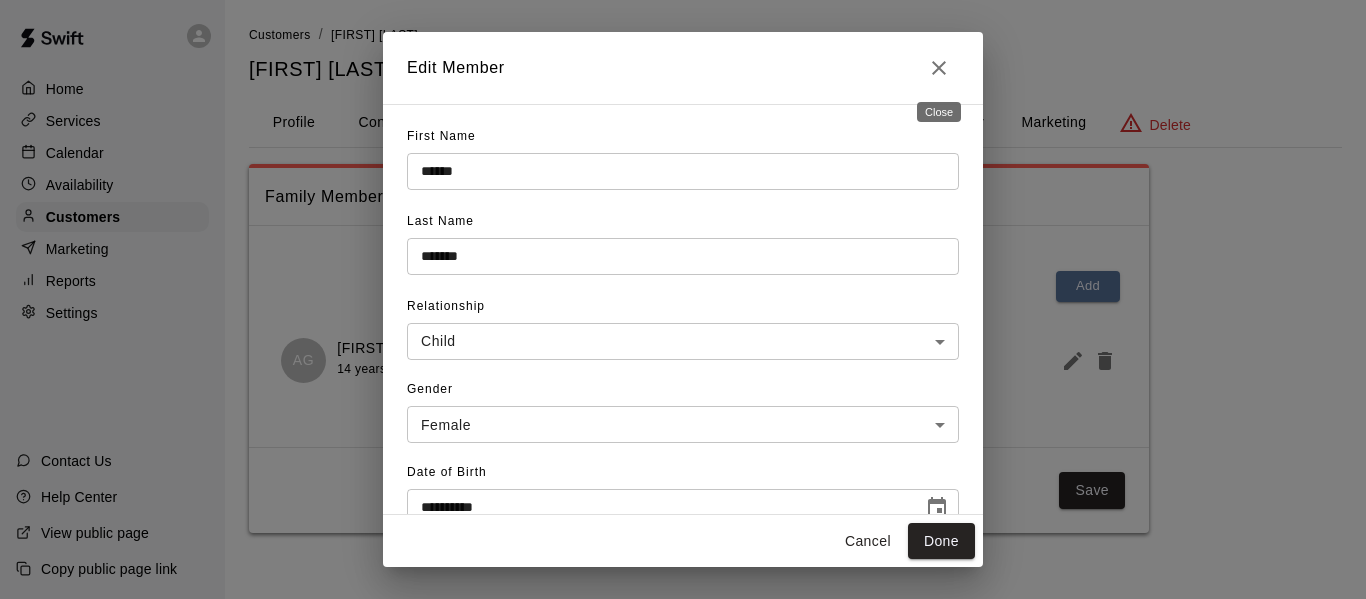 click 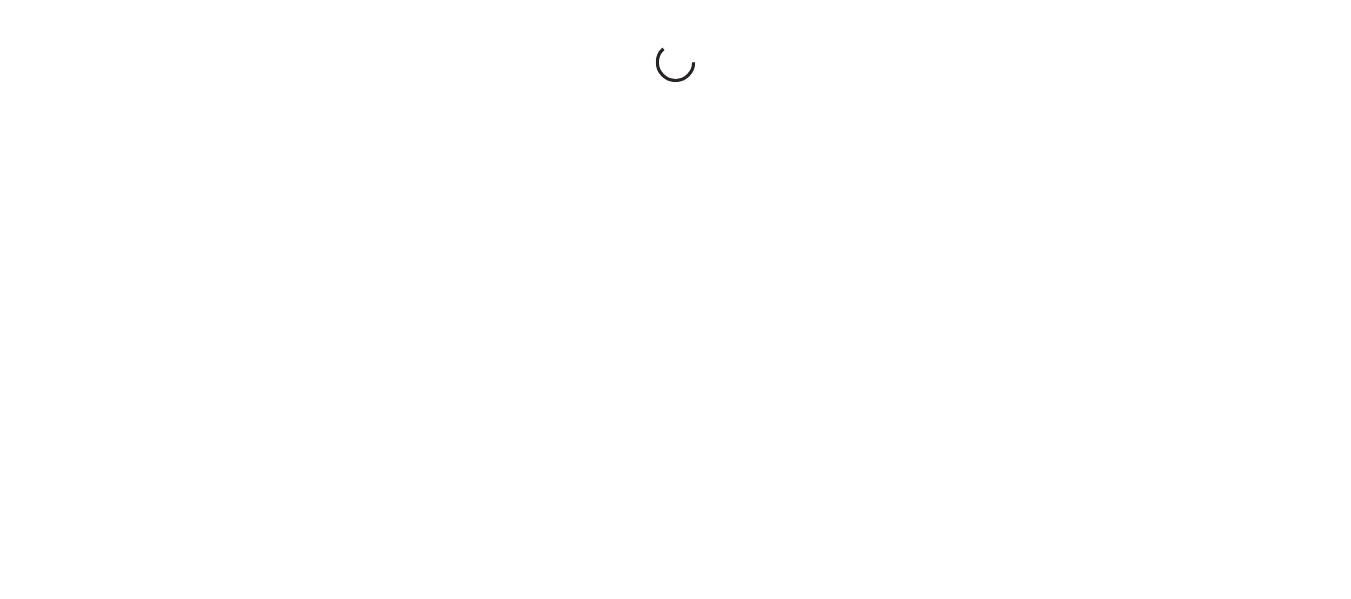 scroll, scrollTop: 0, scrollLeft: 0, axis: both 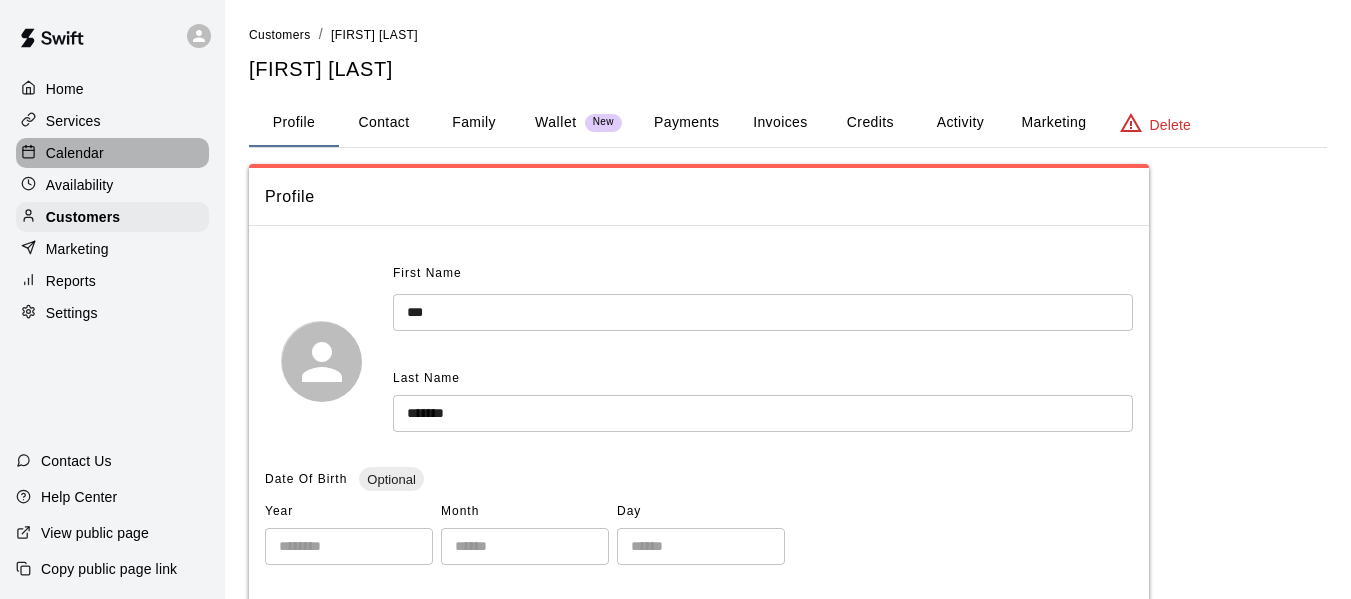 click on "Calendar" at bounding box center (112, 153) 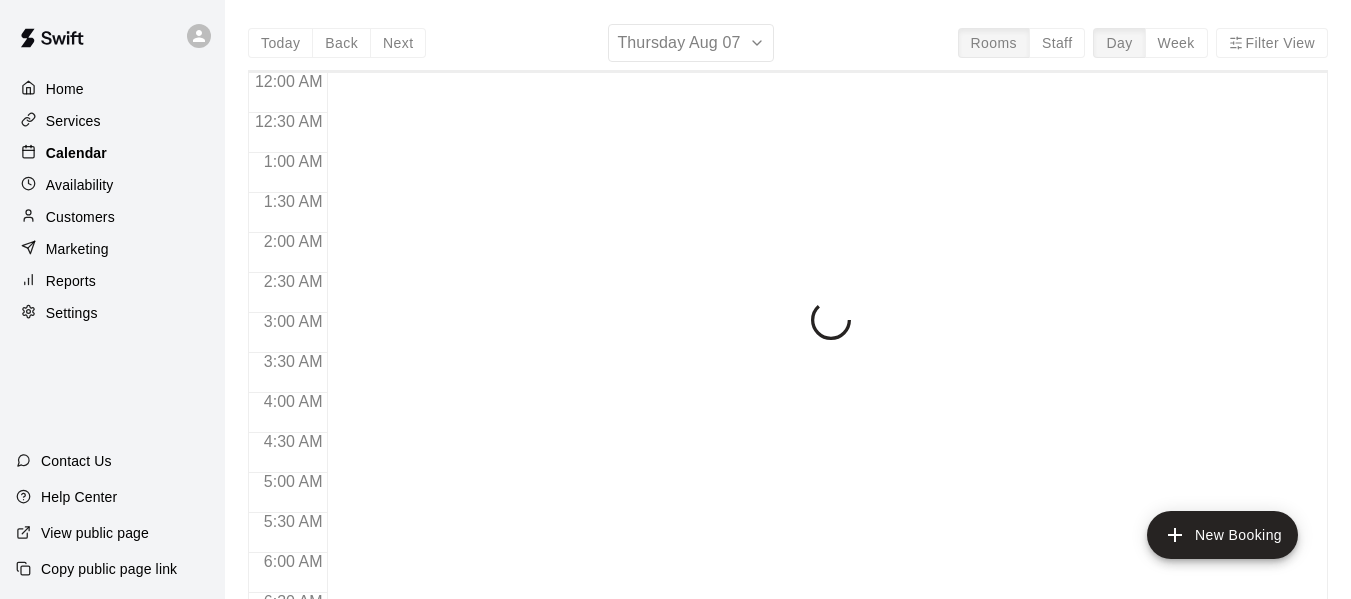 scroll, scrollTop: 881, scrollLeft: 0, axis: vertical 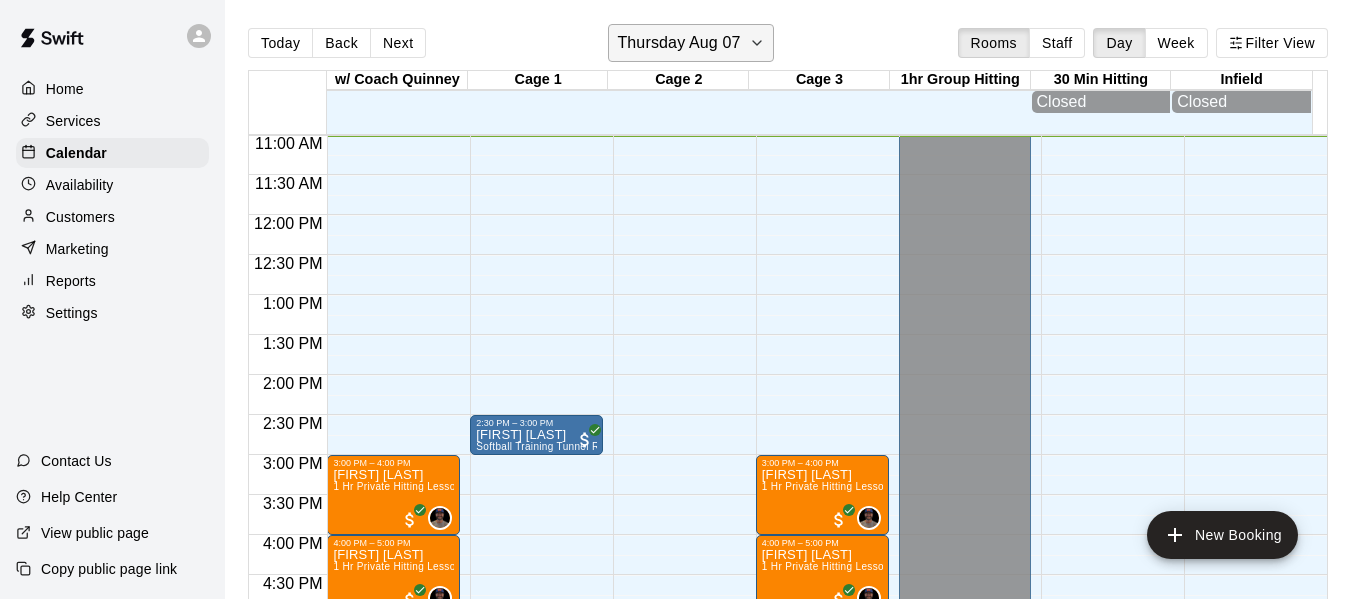 click 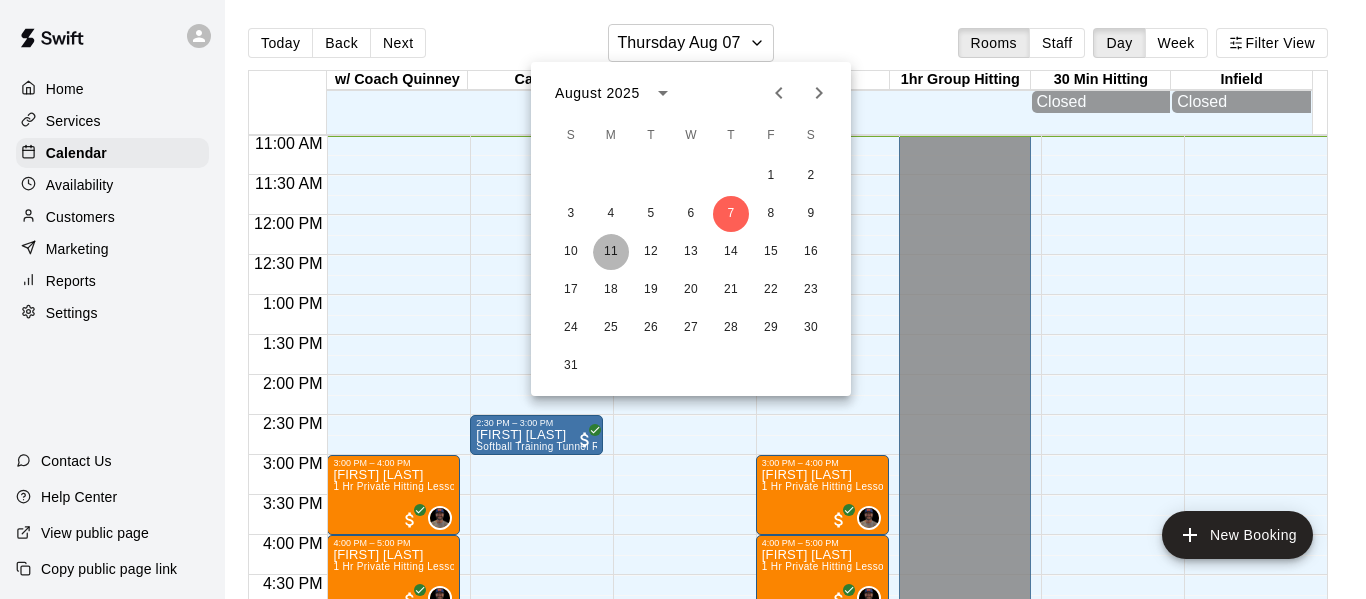 click on "11" at bounding box center (611, 252) 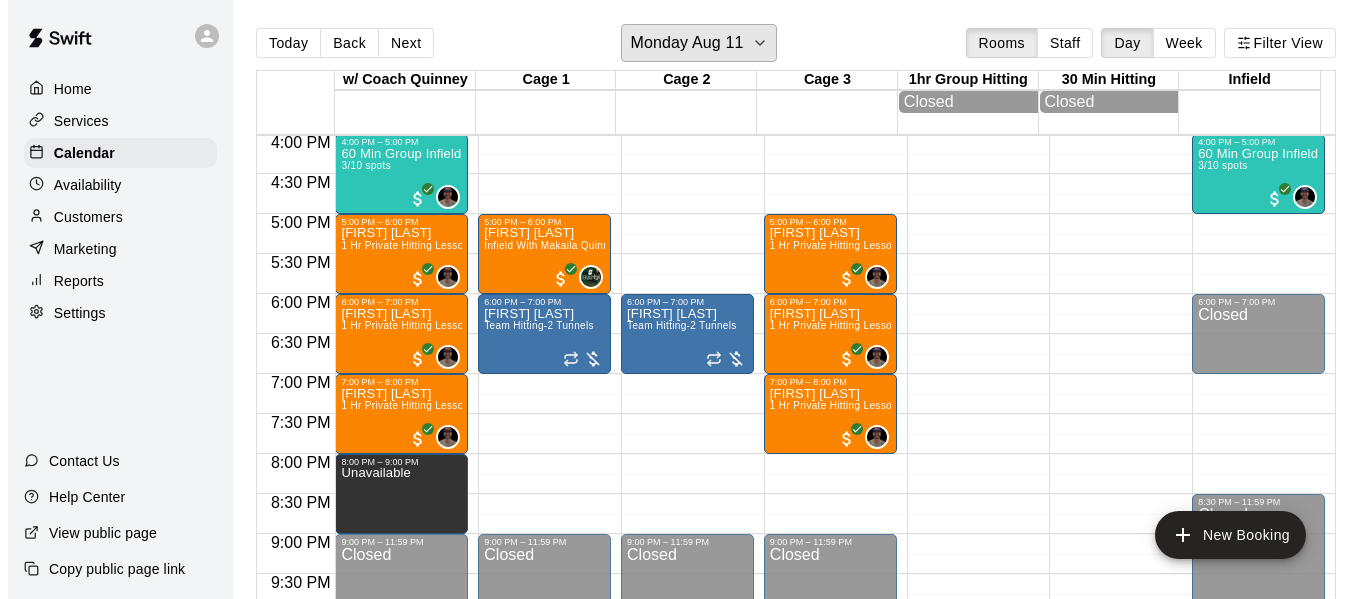 scroll, scrollTop: 1239, scrollLeft: 0, axis: vertical 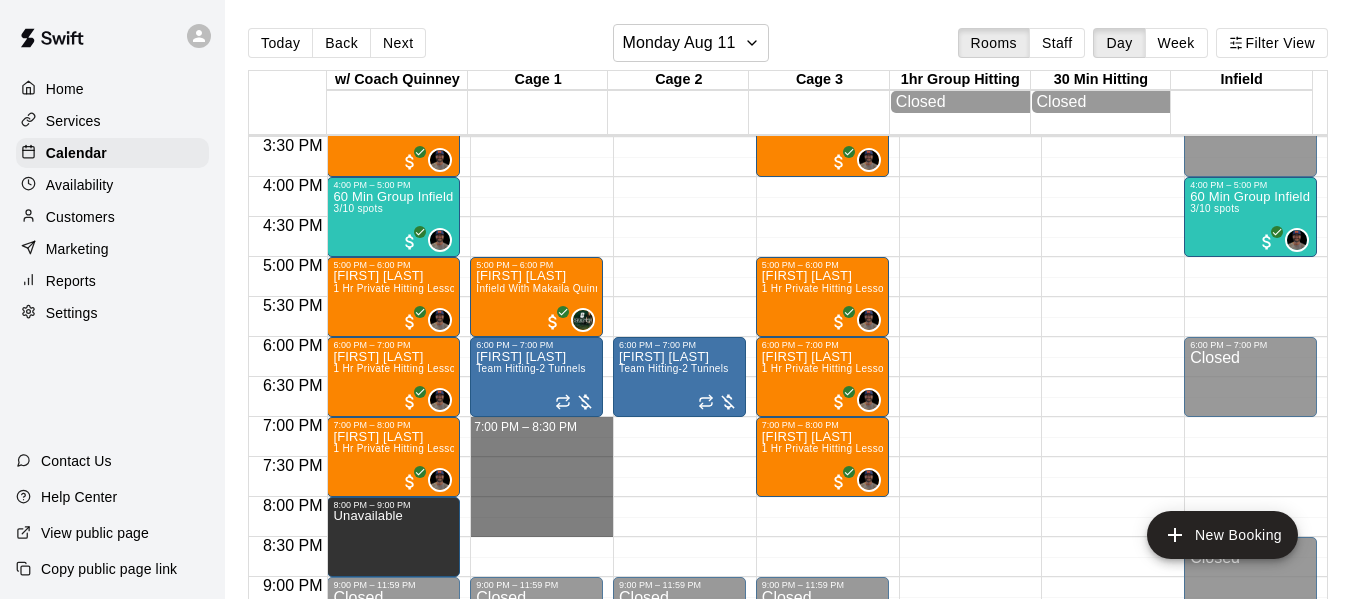 drag, startPoint x: 515, startPoint y: 428, endPoint x: 527, endPoint y: 525, distance: 97.73945 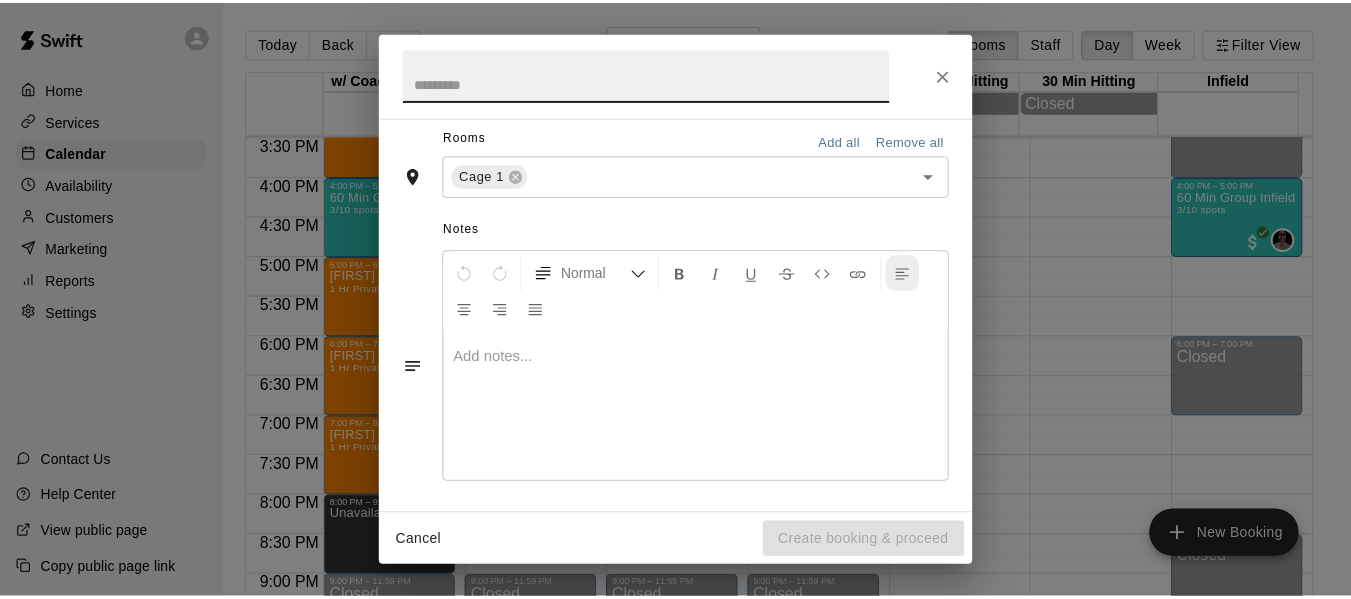 scroll, scrollTop: 482, scrollLeft: 0, axis: vertical 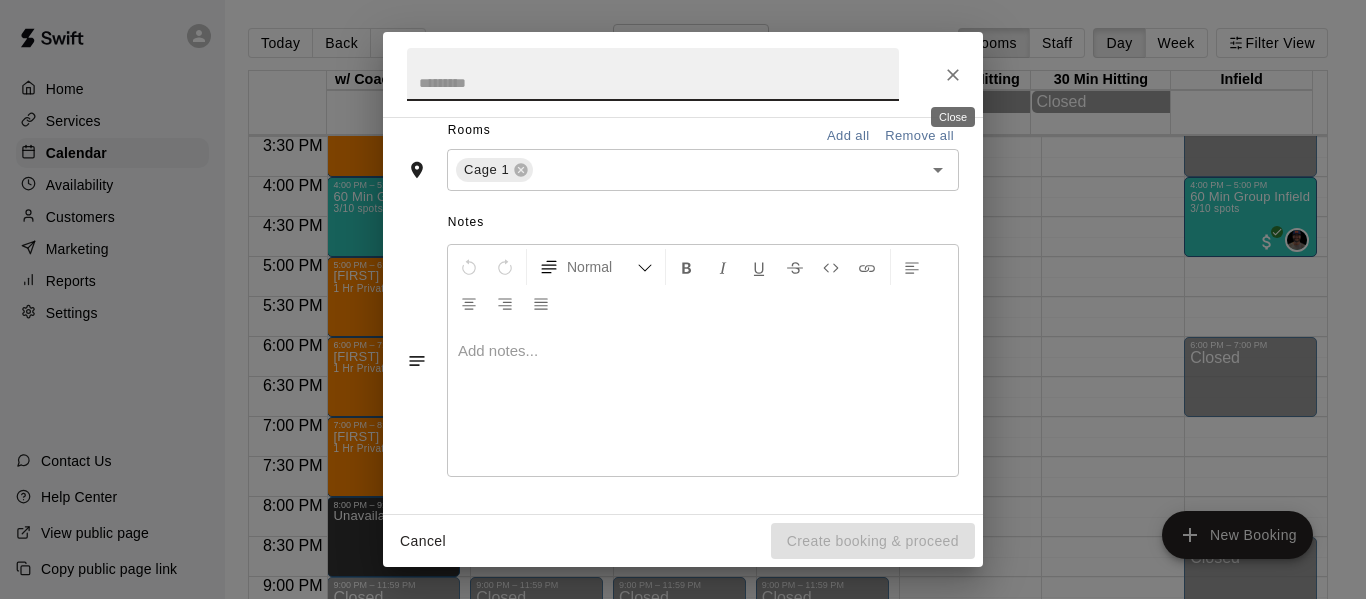 click 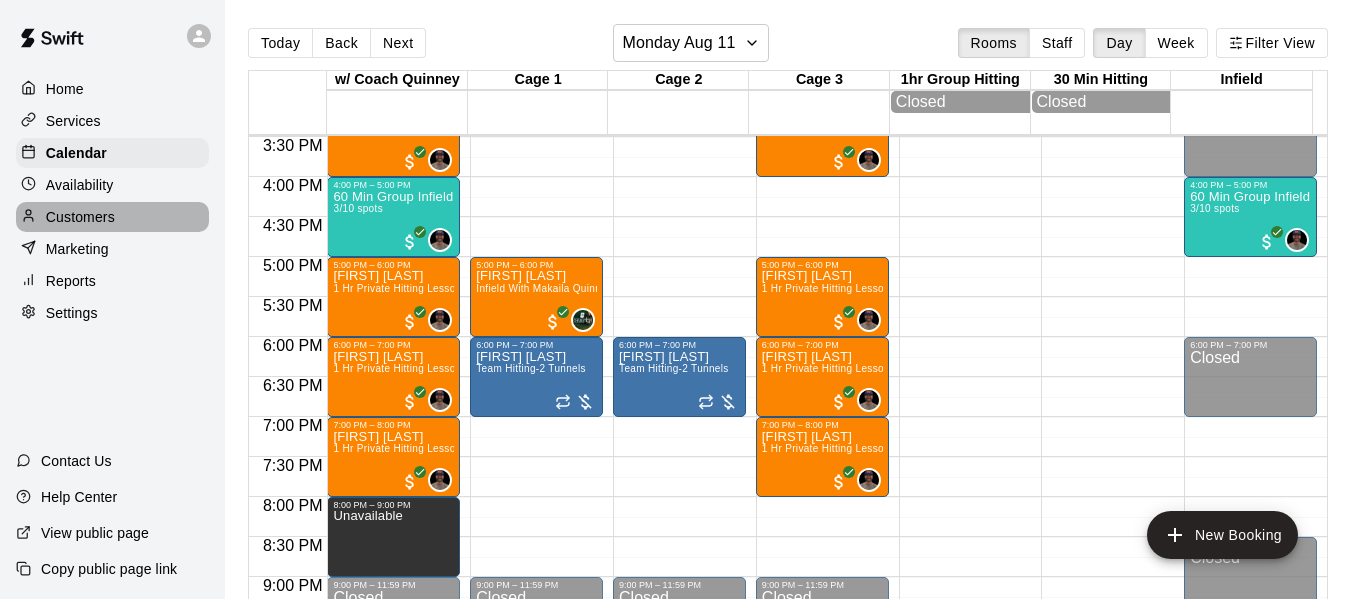 click on "Customers" at bounding box center [80, 217] 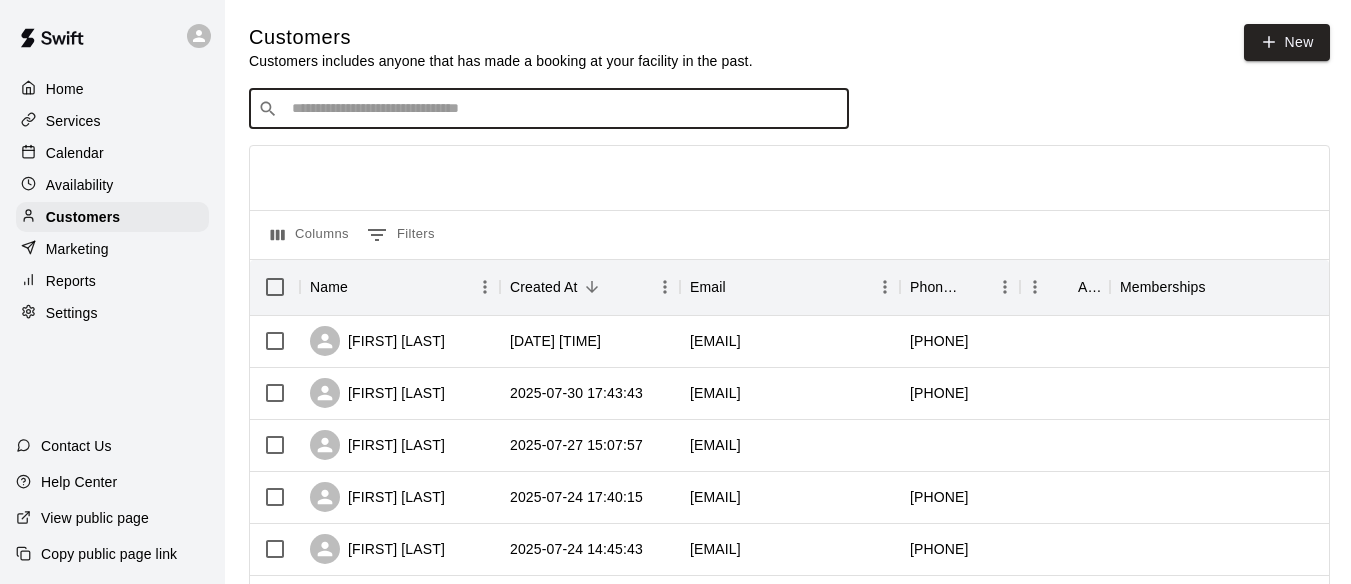 click at bounding box center [563, 109] 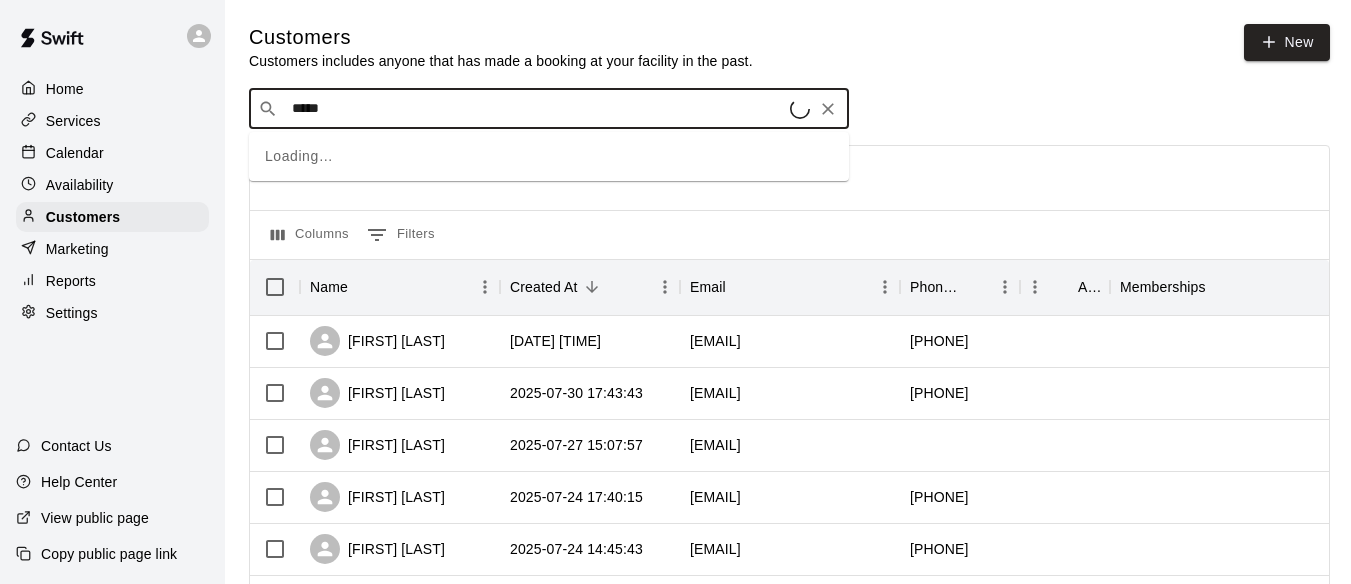type on "******" 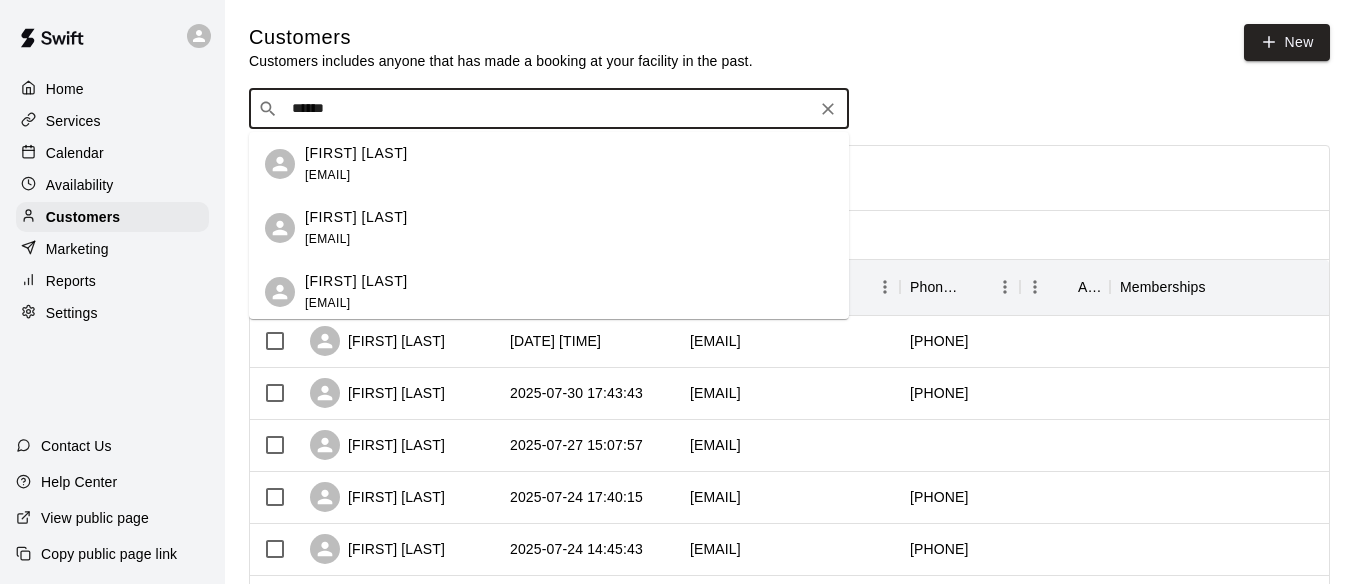 click on "[FIRST] [LAST] [EMAIL]" at bounding box center (356, 164) 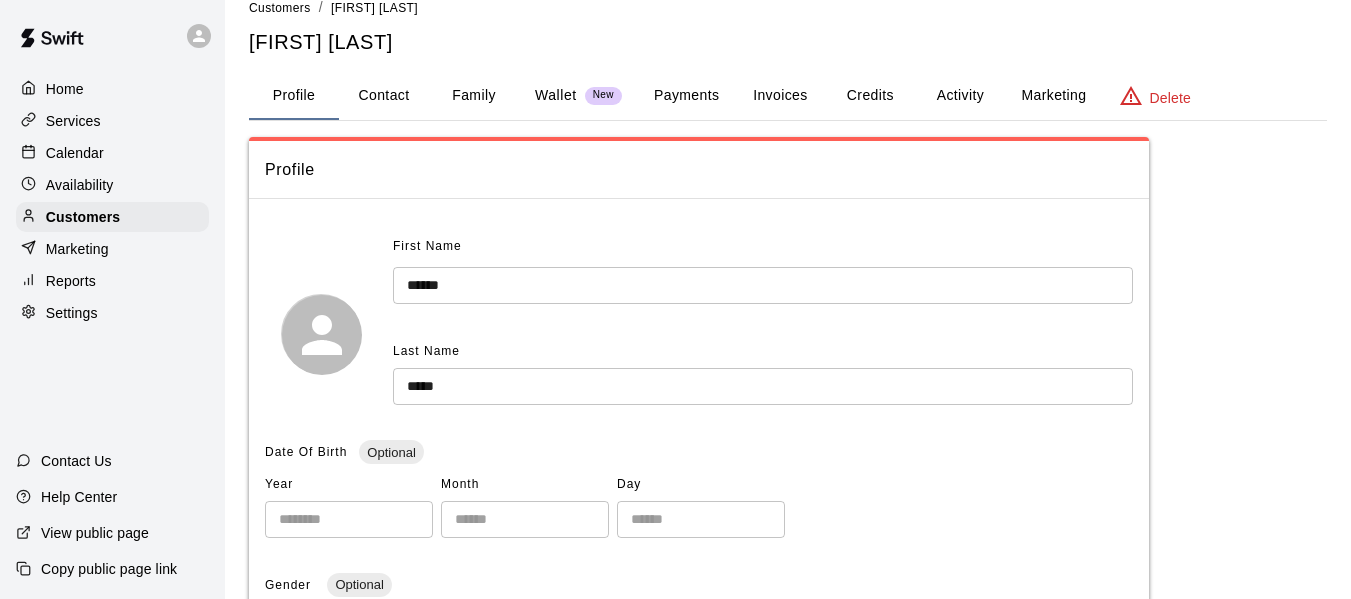 scroll, scrollTop: 33, scrollLeft: 0, axis: vertical 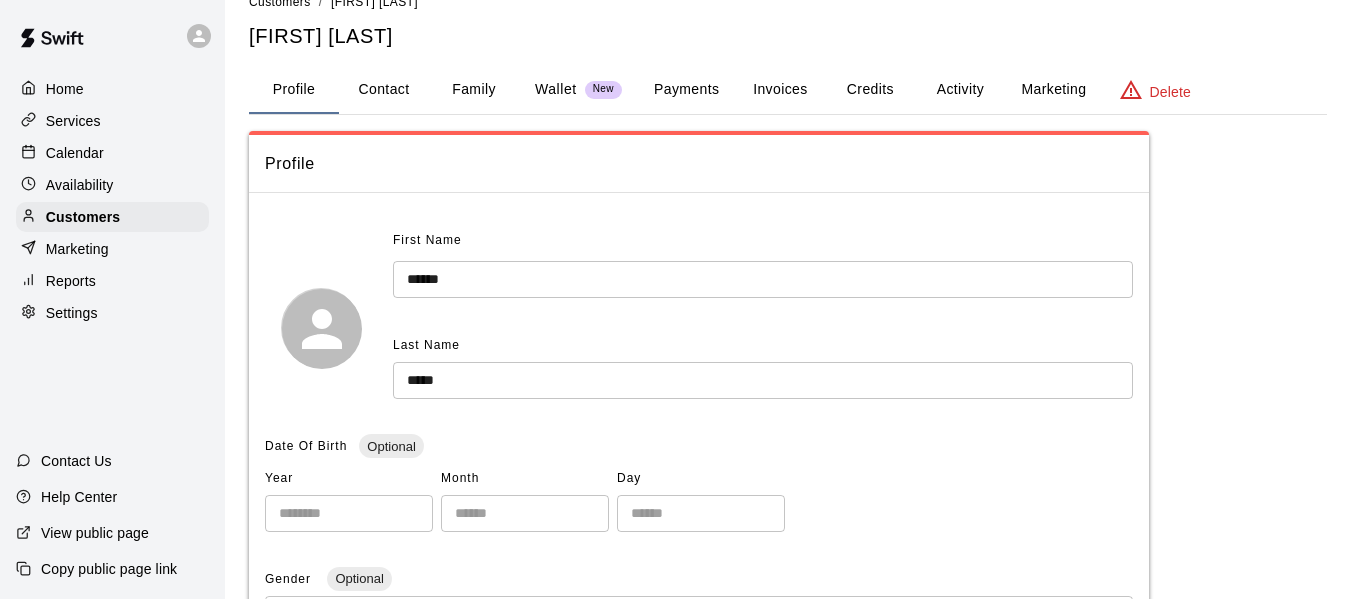 click on "Payments" at bounding box center [686, 90] 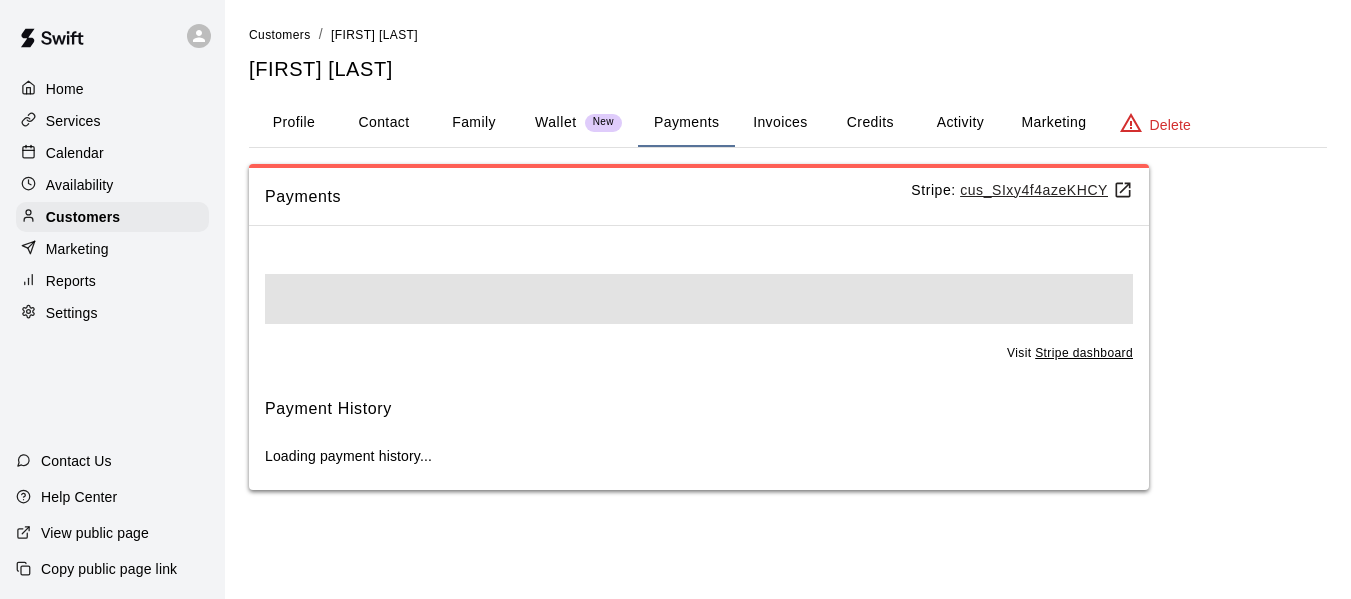 scroll, scrollTop: 0, scrollLeft: 0, axis: both 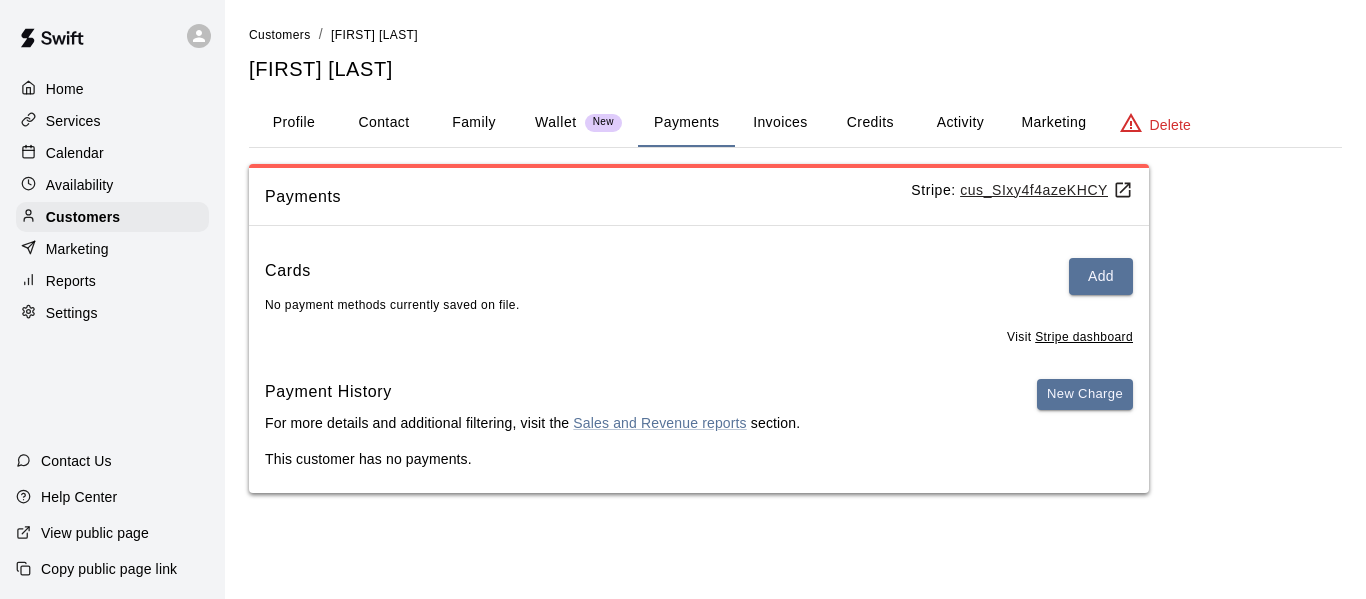 click on "Customers / [FIRST] [LAST]" at bounding box center (795, 35) 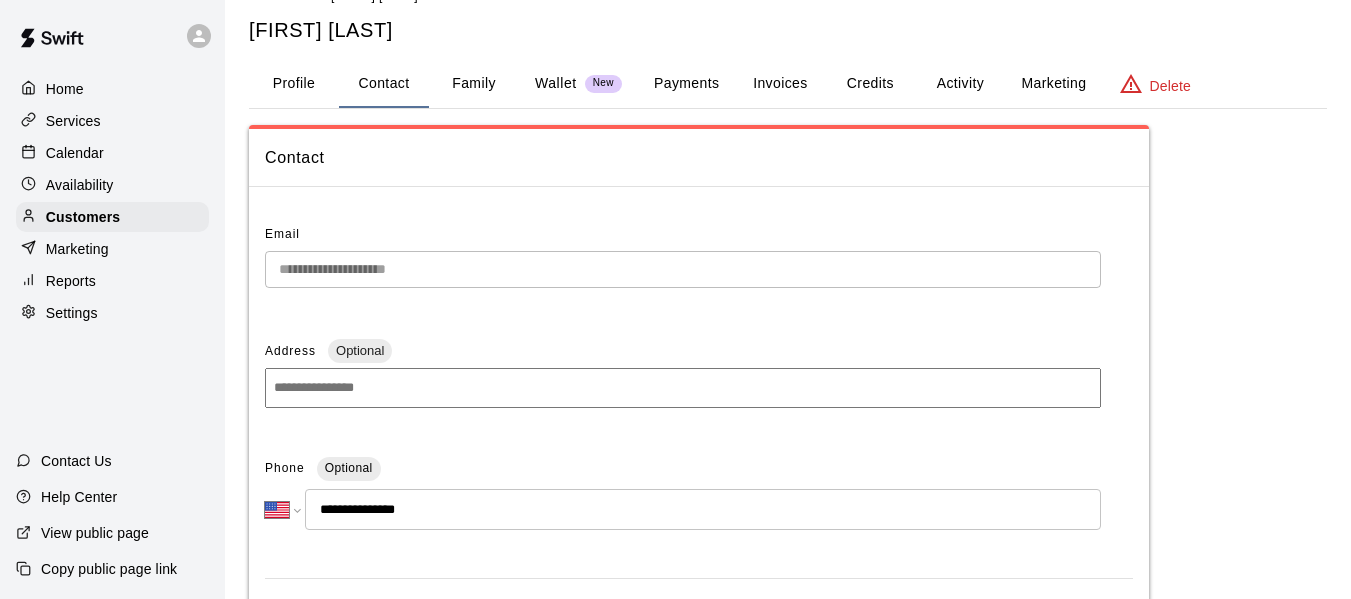 scroll, scrollTop: 133, scrollLeft: 0, axis: vertical 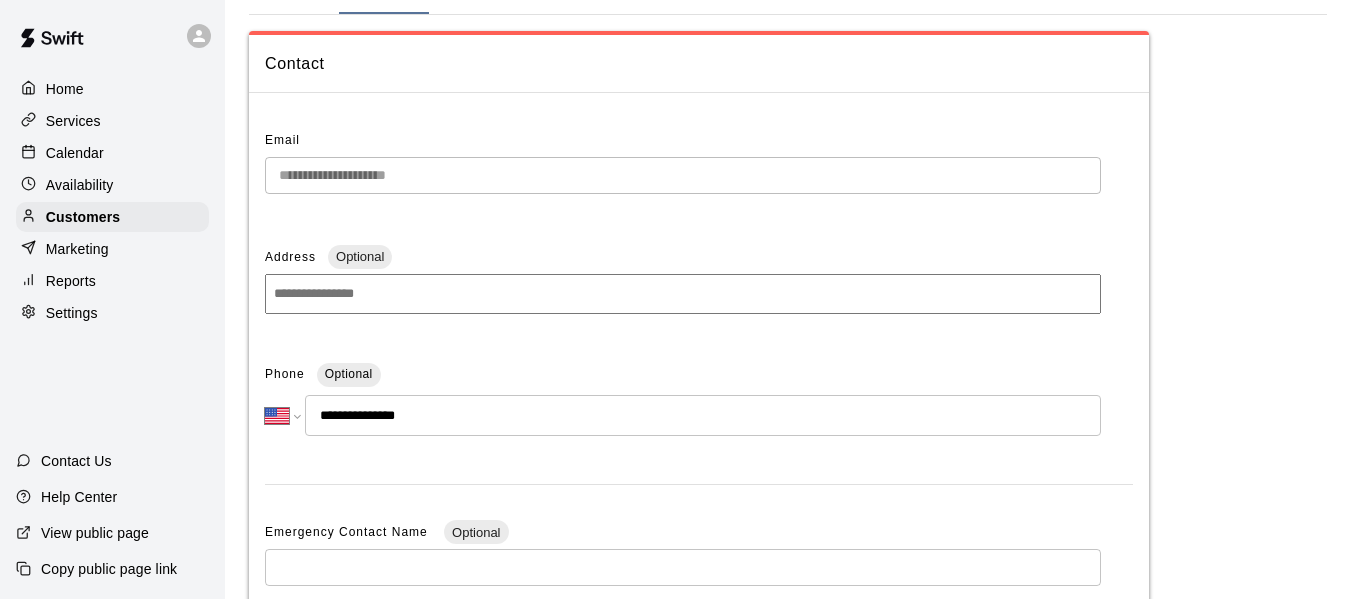 click on "Calendar" at bounding box center (75, 153) 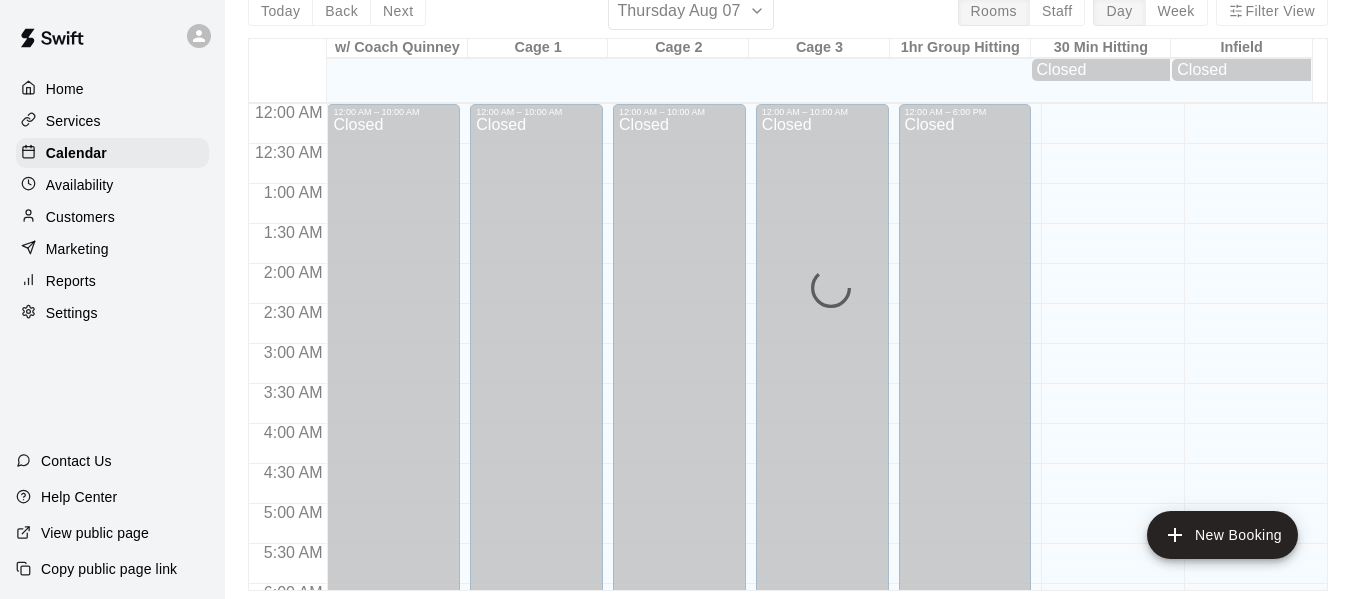 scroll, scrollTop: 0, scrollLeft: 0, axis: both 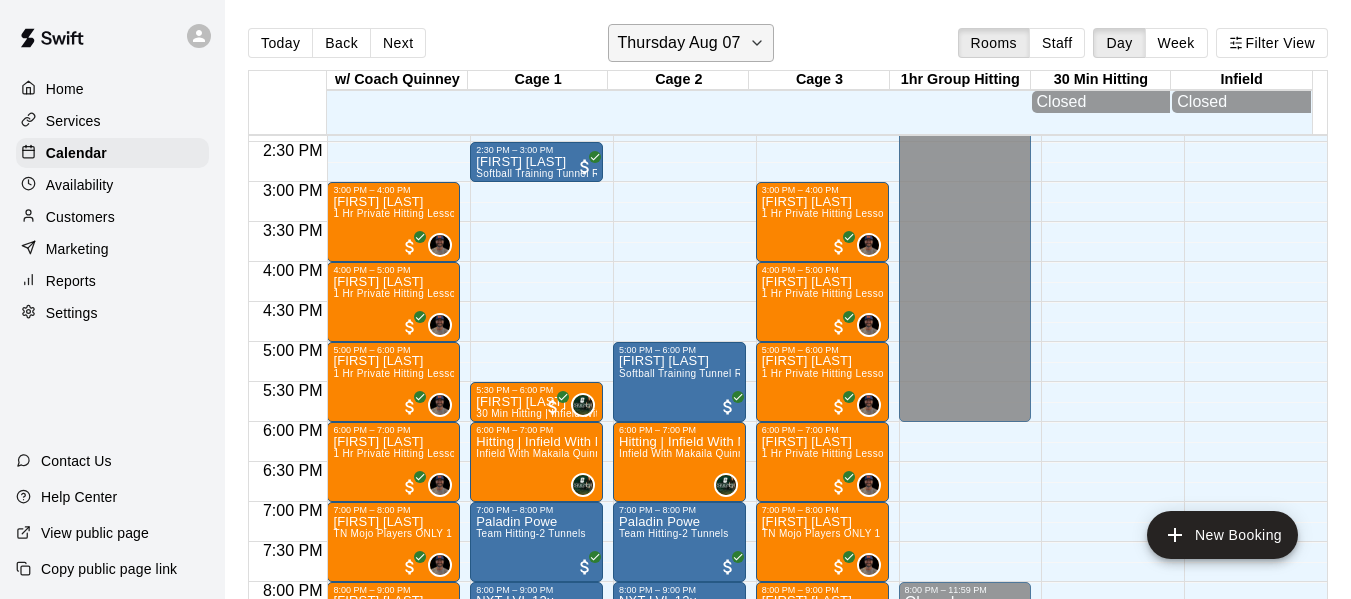 click 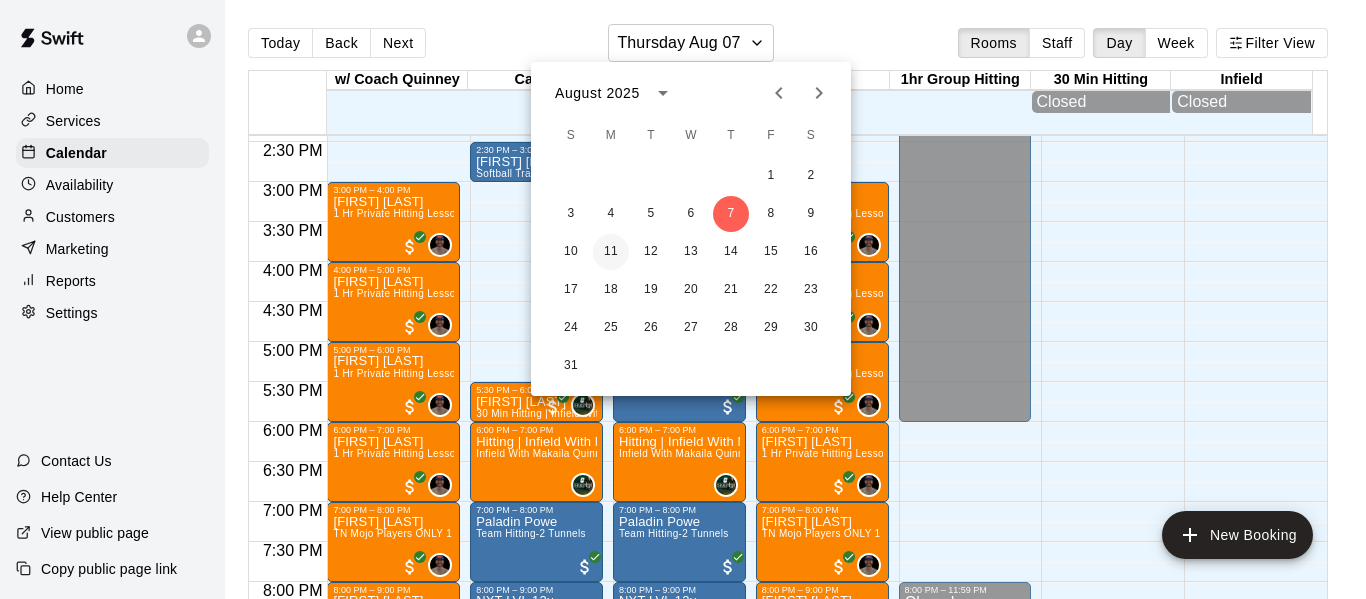 click on "11" at bounding box center (611, 252) 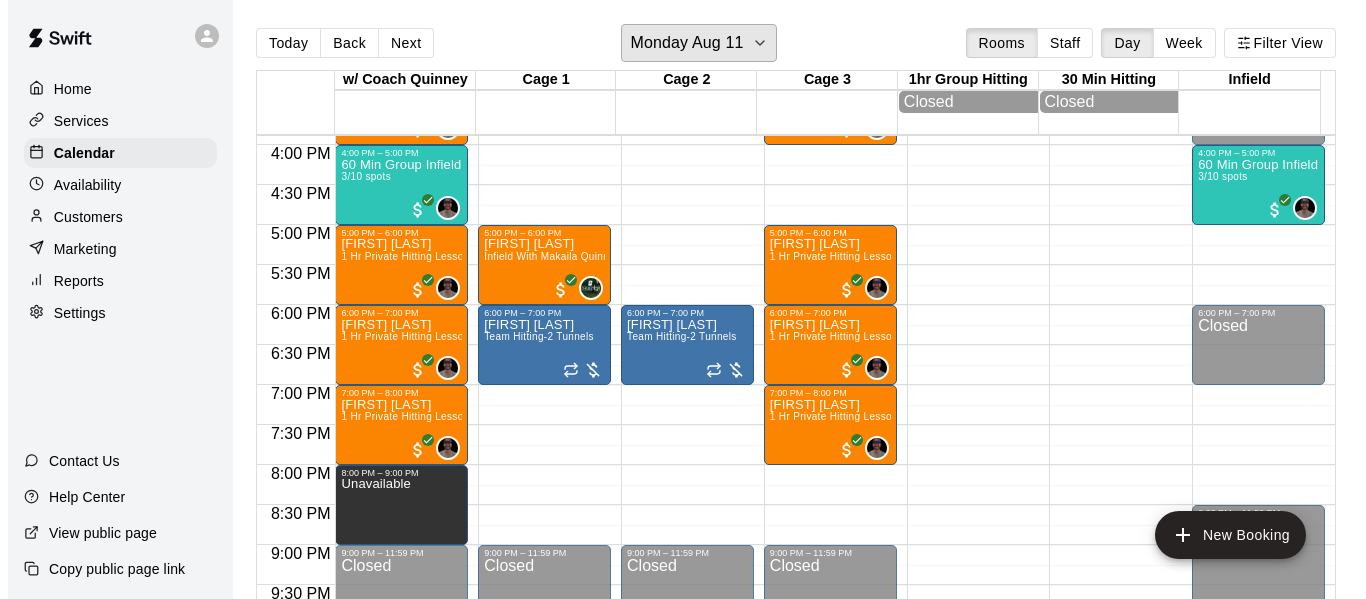 scroll, scrollTop: 1320, scrollLeft: 0, axis: vertical 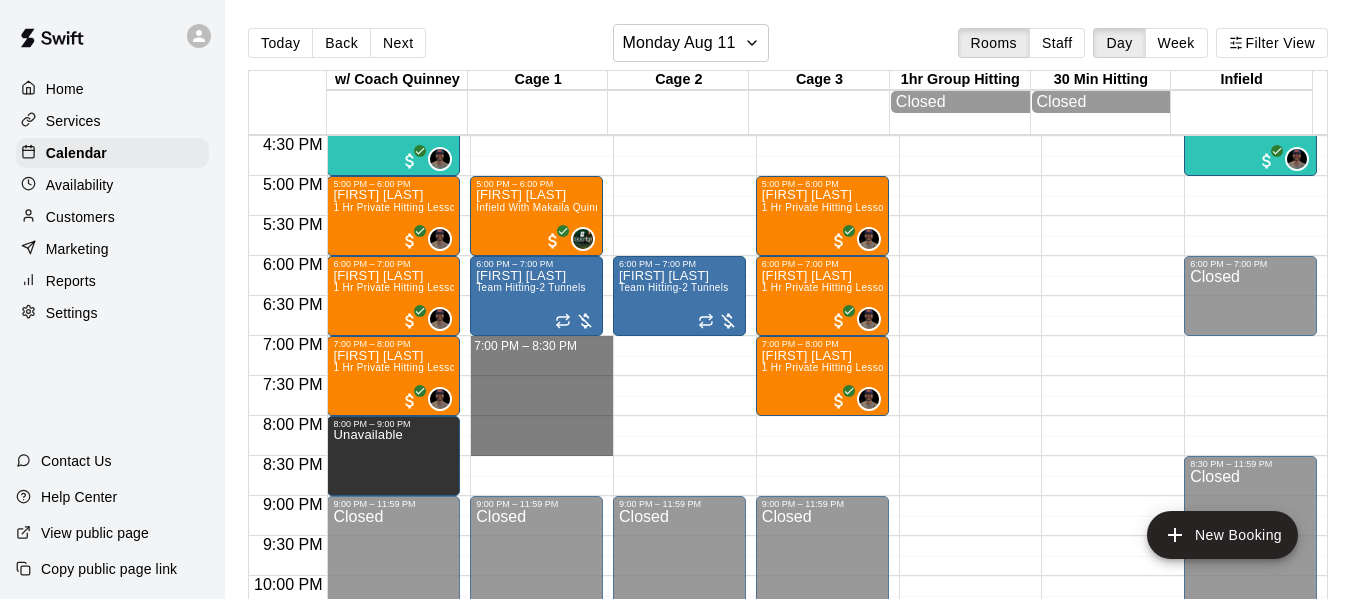 drag, startPoint x: 518, startPoint y: 346, endPoint x: 533, endPoint y: 458, distance: 113 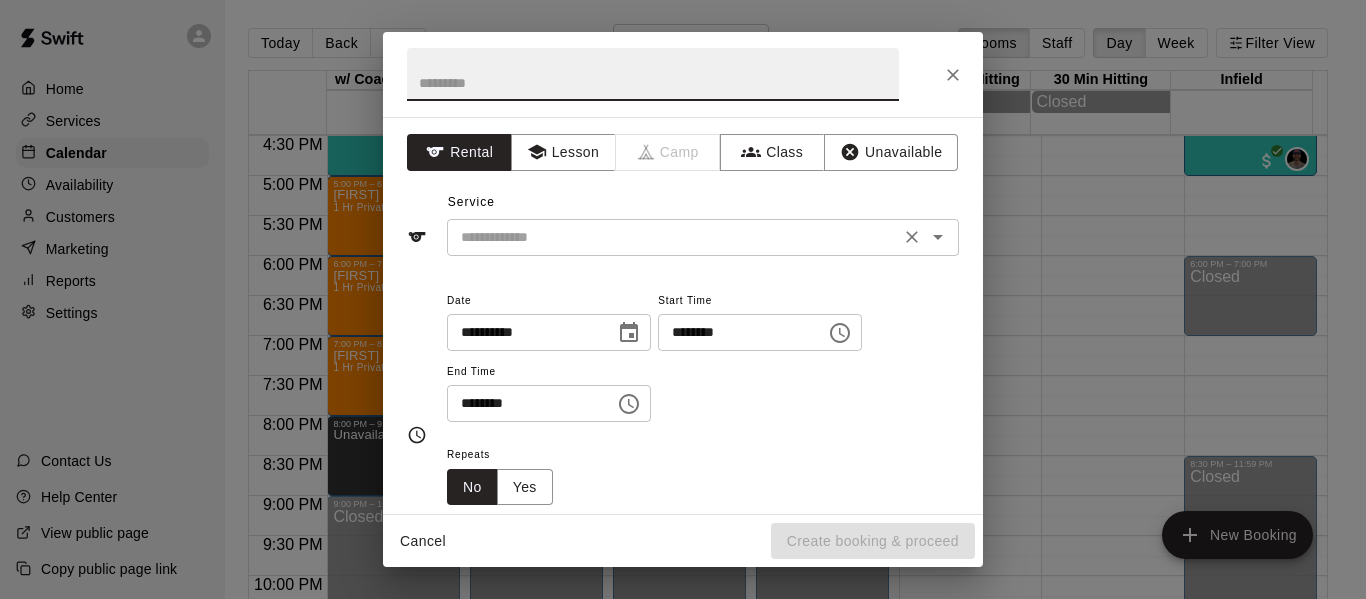 click at bounding box center [673, 237] 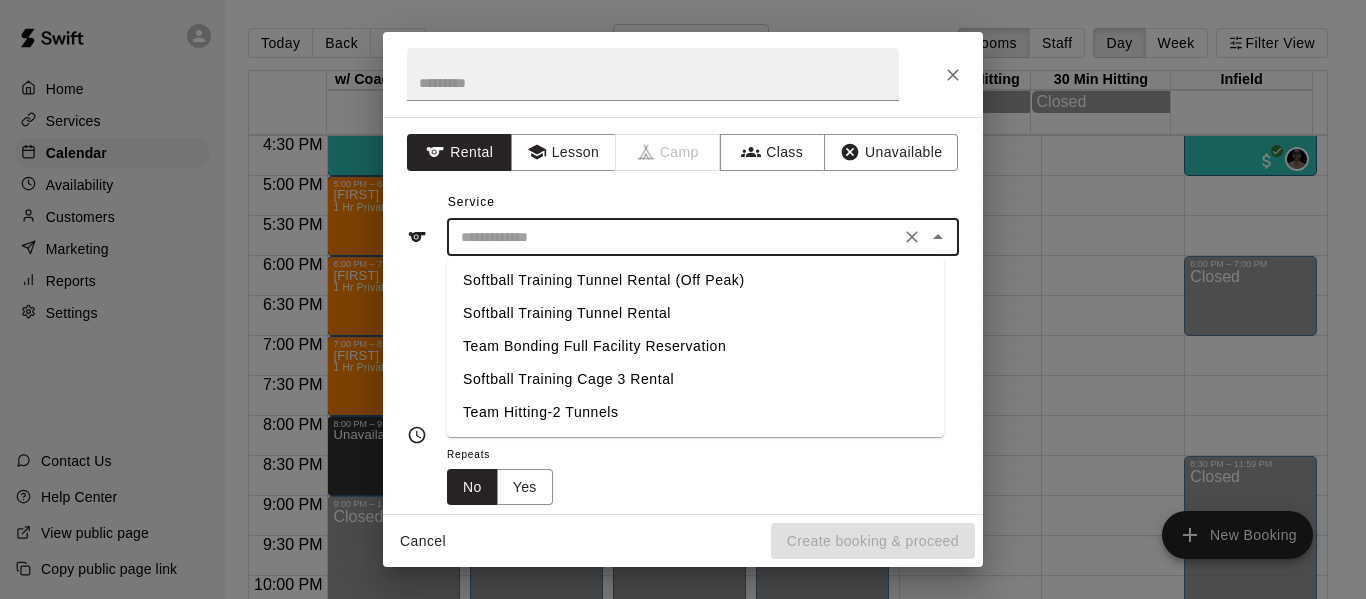 click on "Team Hitting-2 Tunnels" at bounding box center [695, 412] 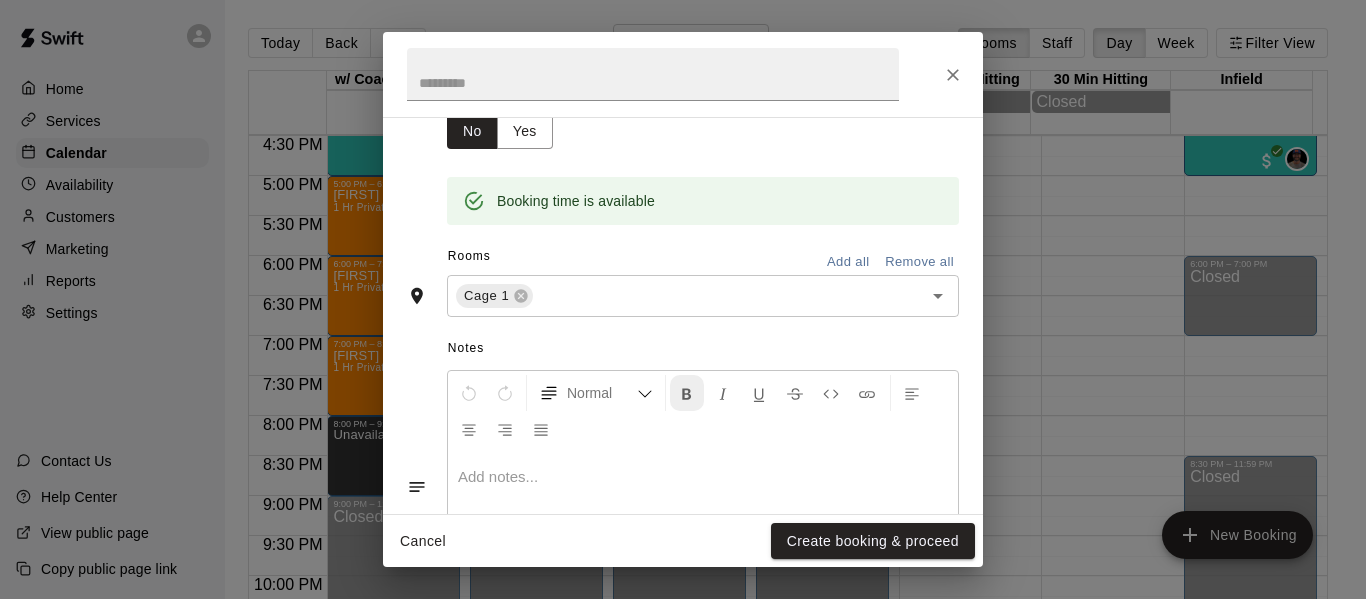 scroll, scrollTop: 367, scrollLeft: 0, axis: vertical 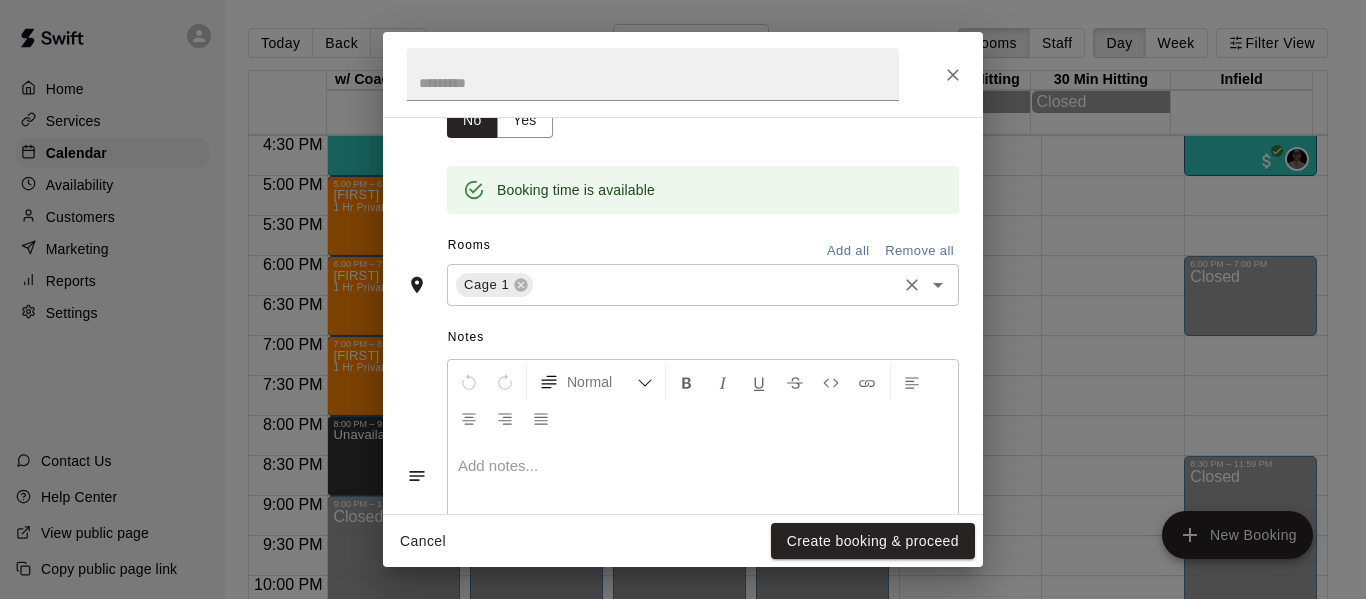 click at bounding box center [715, 285] 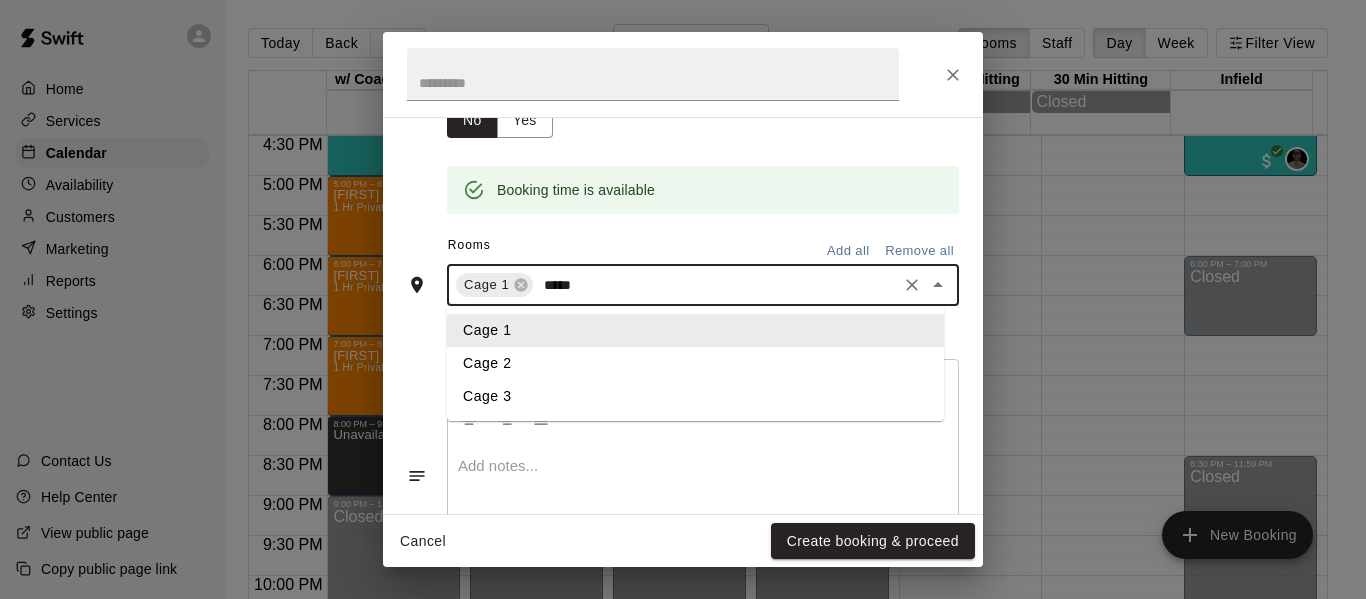 type on "******" 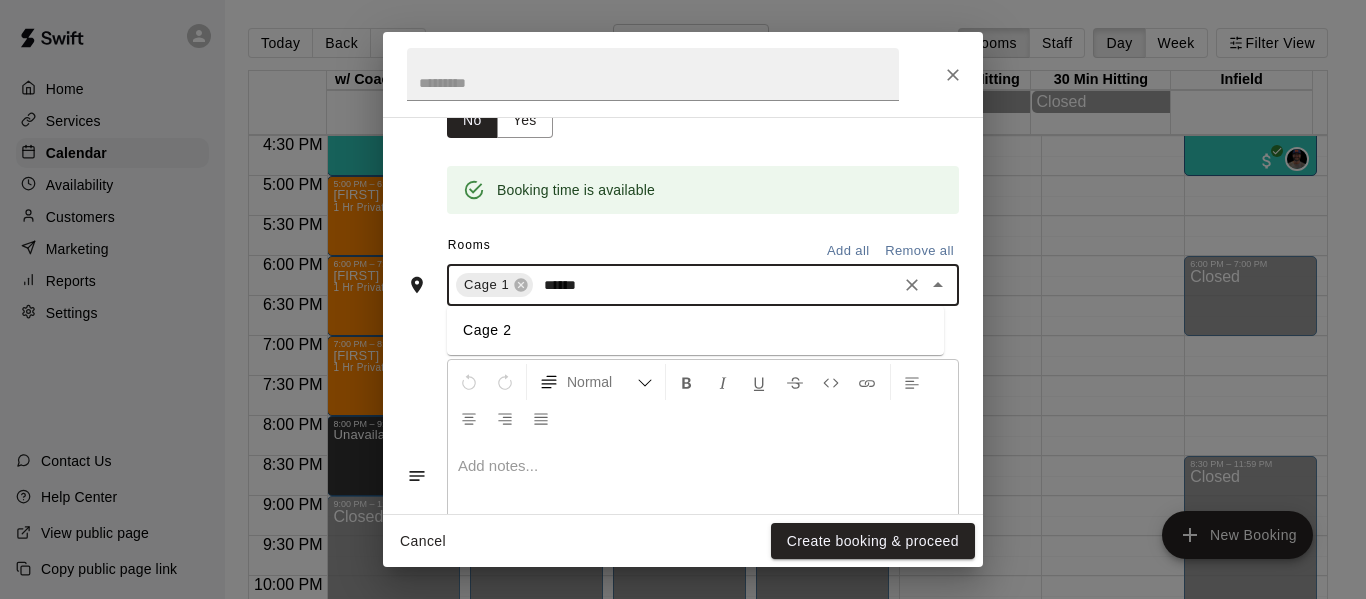 click on "Cage 2" at bounding box center (695, 330) 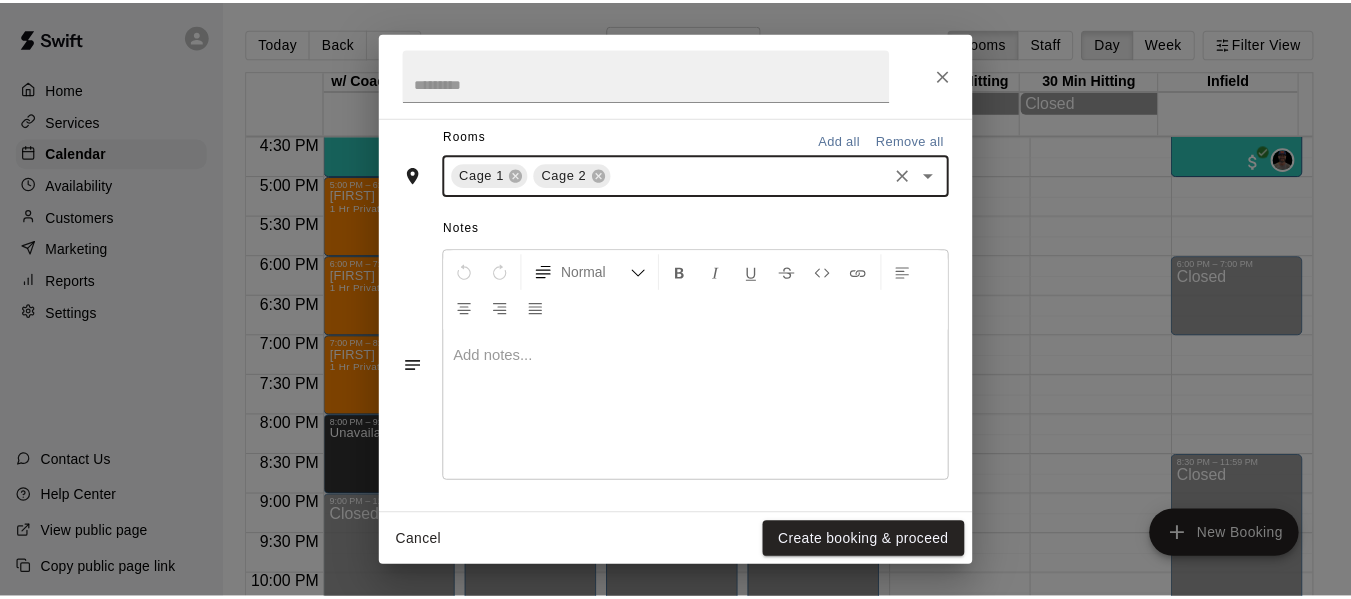 scroll, scrollTop: 482, scrollLeft: 0, axis: vertical 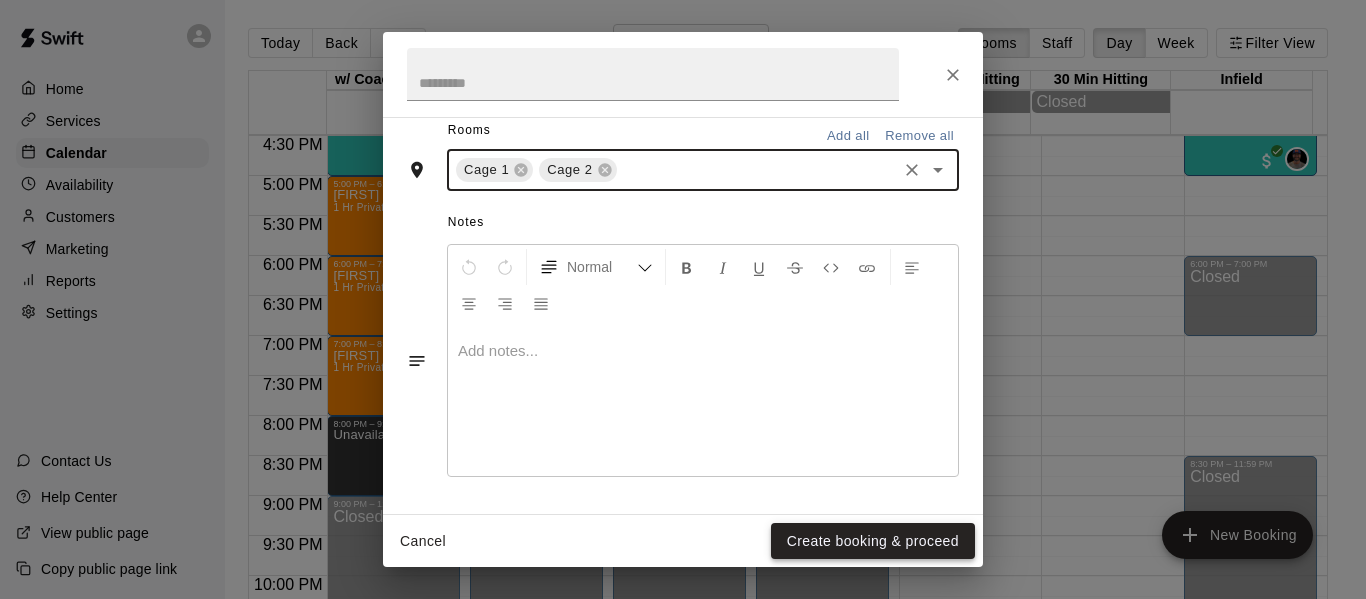 click on "Create booking & proceed" at bounding box center (873, 541) 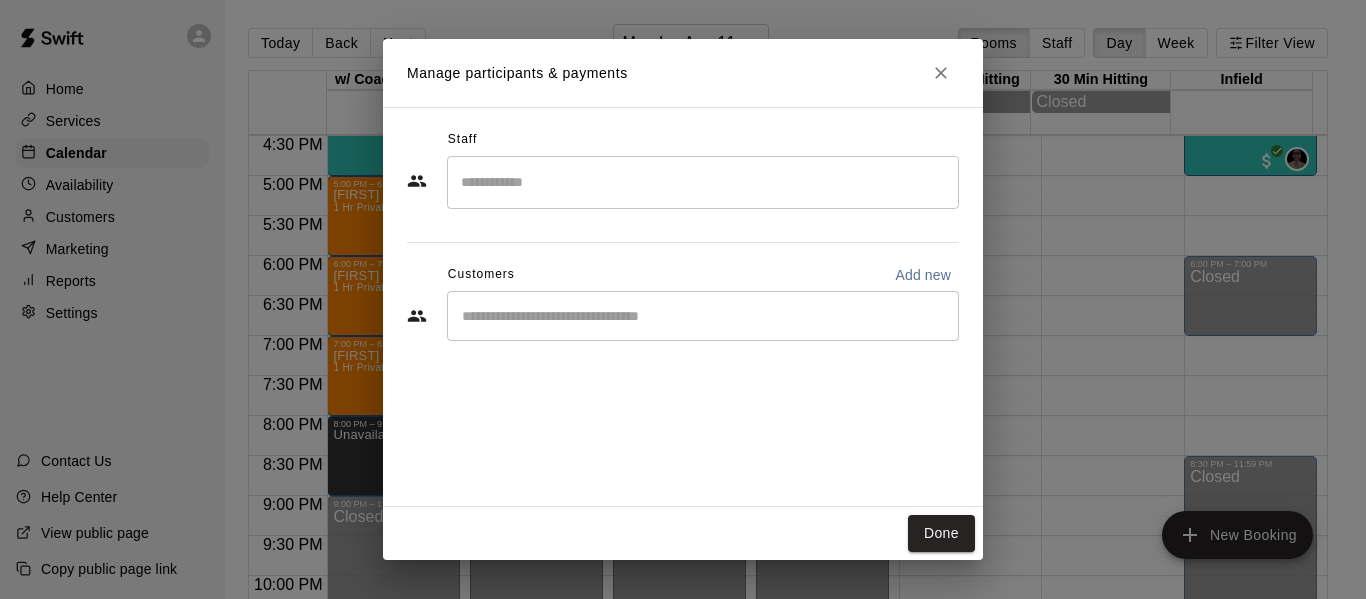 drag, startPoint x: 925, startPoint y: 535, endPoint x: 880, endPoint y: 506, distance: 53.535034 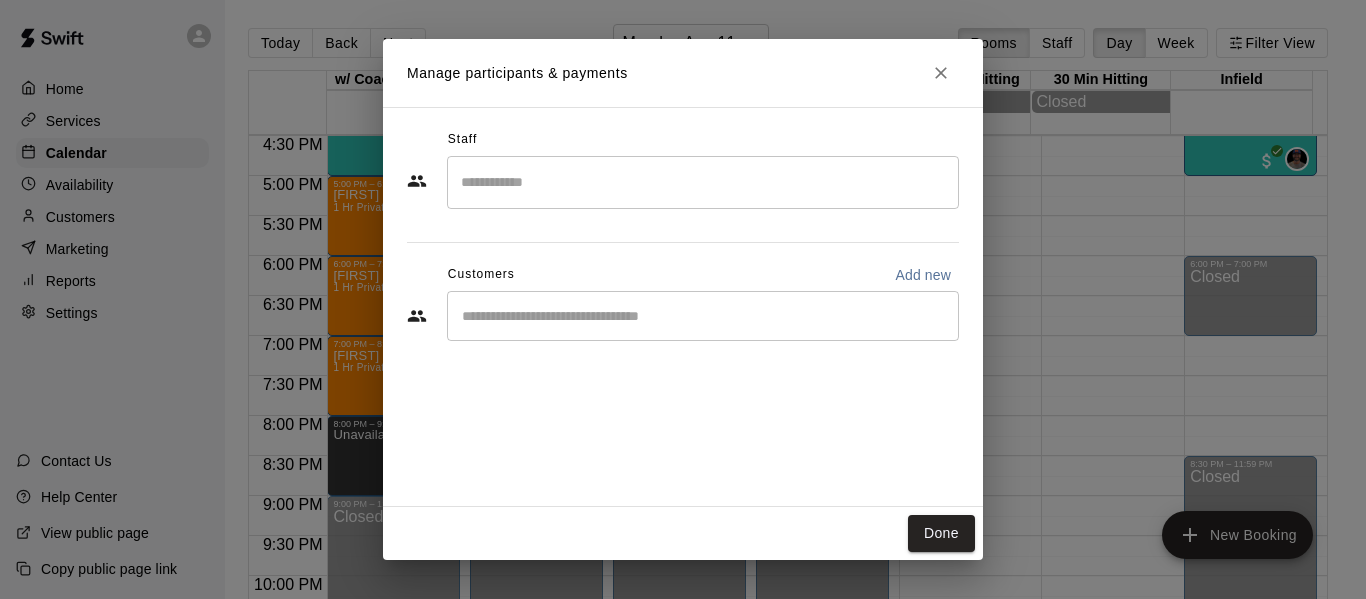 click on "Done" at bounding box center [941, 533] 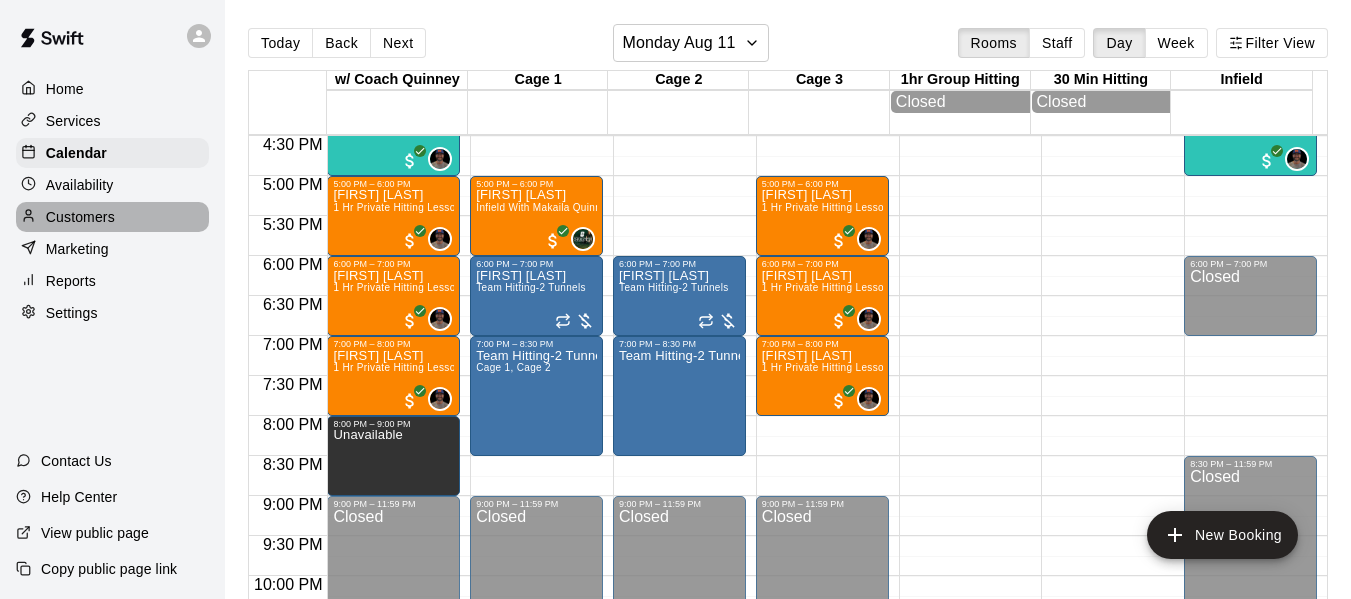 click on "Customers" at bounding box center [80, 217] 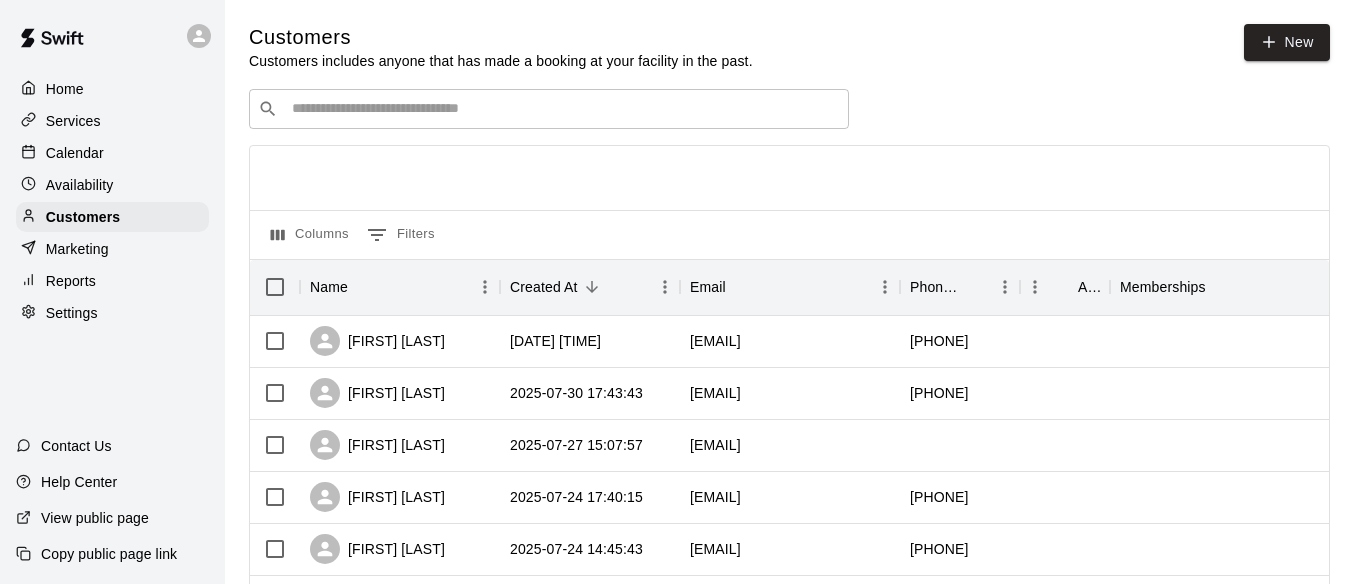 click at bounding box center [563, 109] 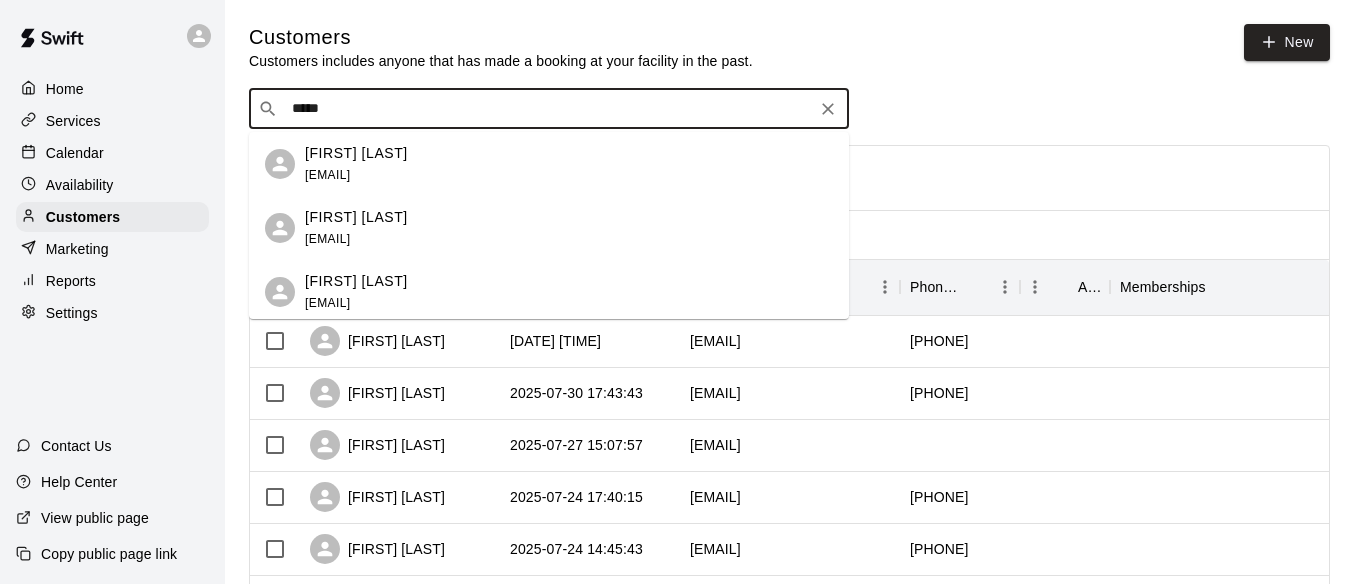 type on "******" 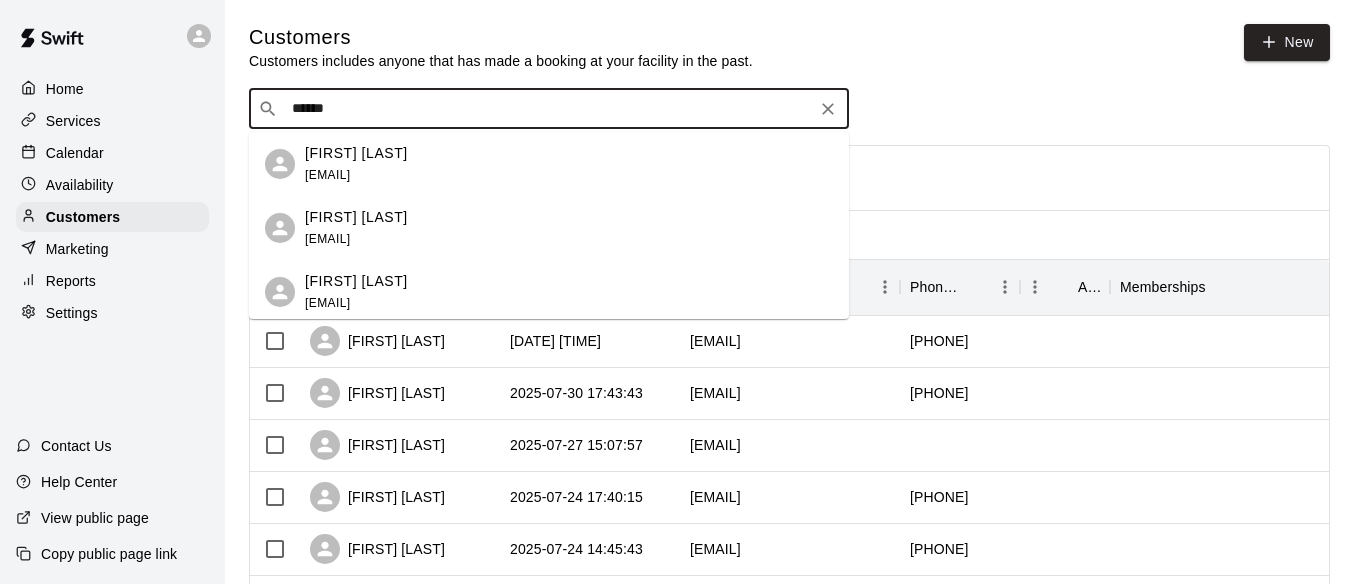click on "[FIRST] [LAST]" at bounding box center [356, 153] 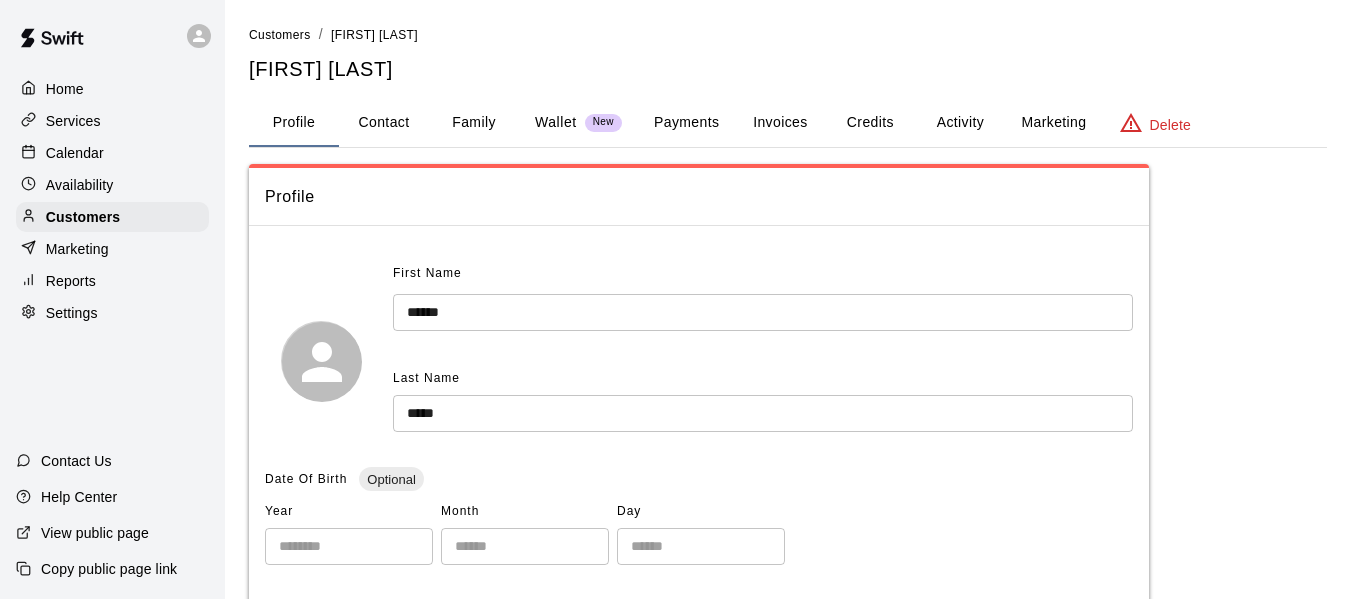click on "Contact" at bounding box center (384, 123) 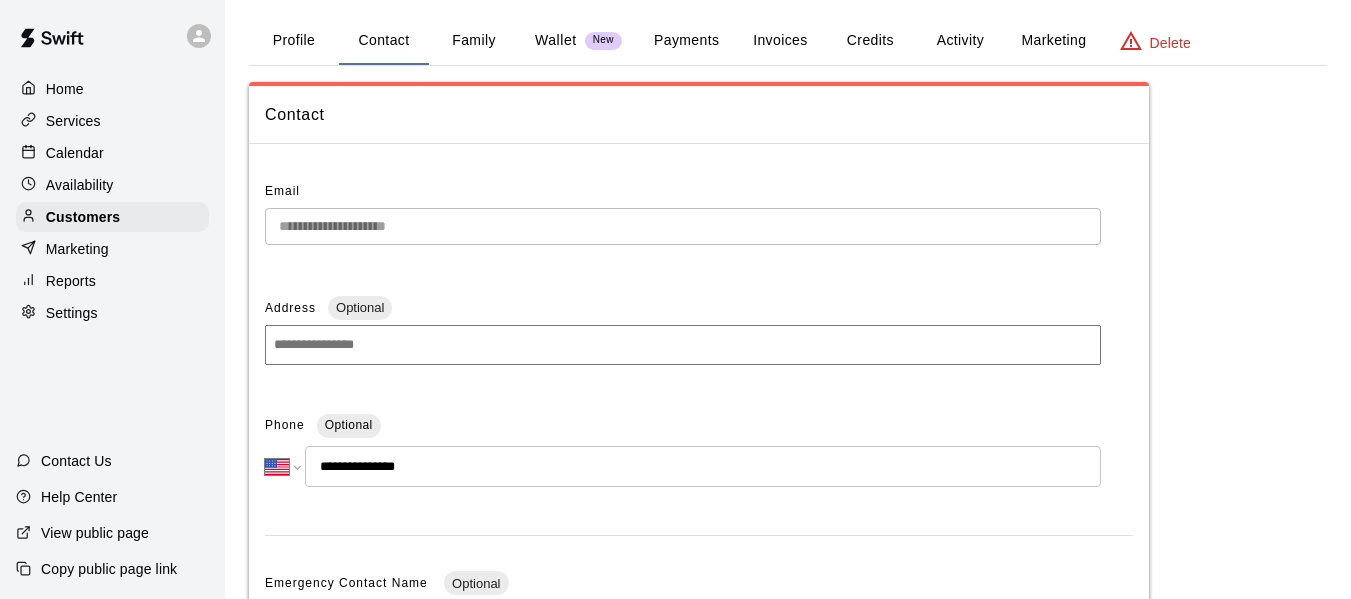 scroll, scrollTop: 100, scrollLeft: 0, axis: vertical 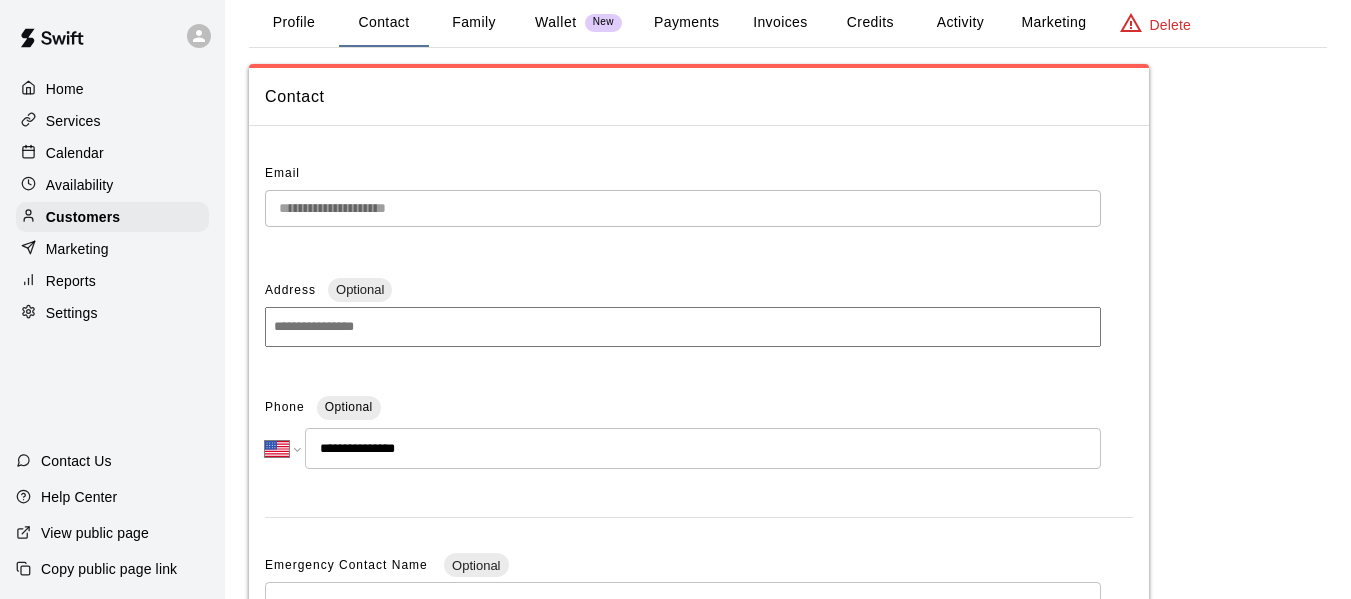 click on "Calendar" at bounding box center (75, 153) 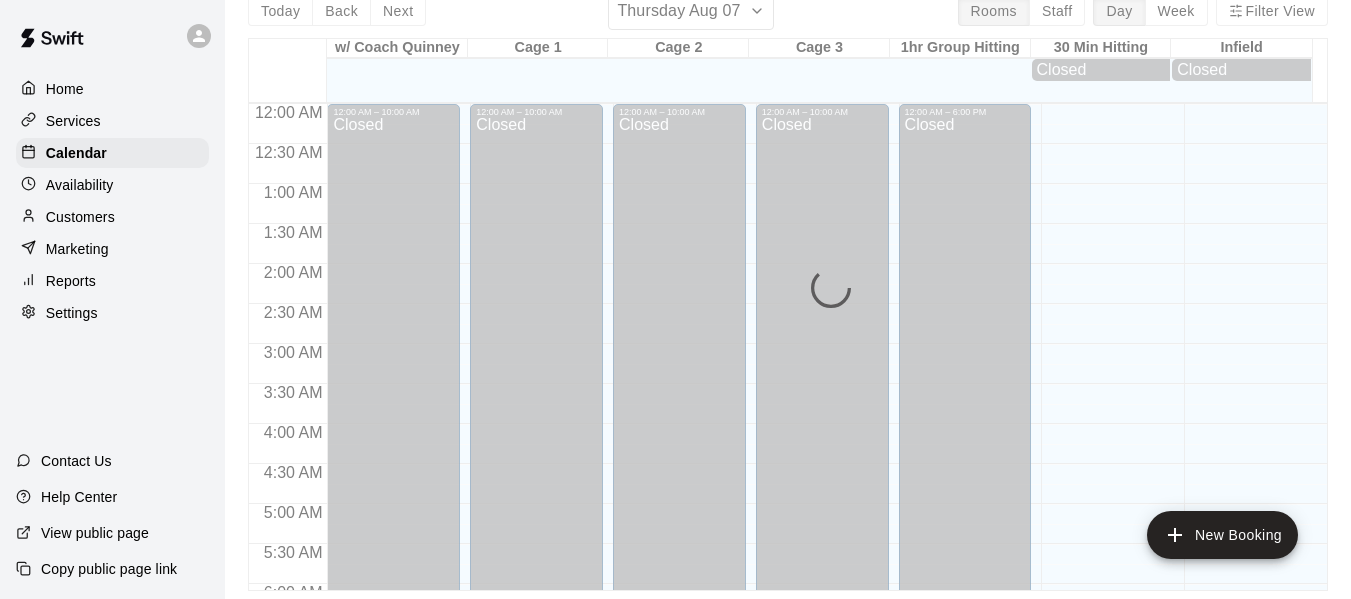 scroll, scrollTop: 0, scrollLeft: 0, axis: both 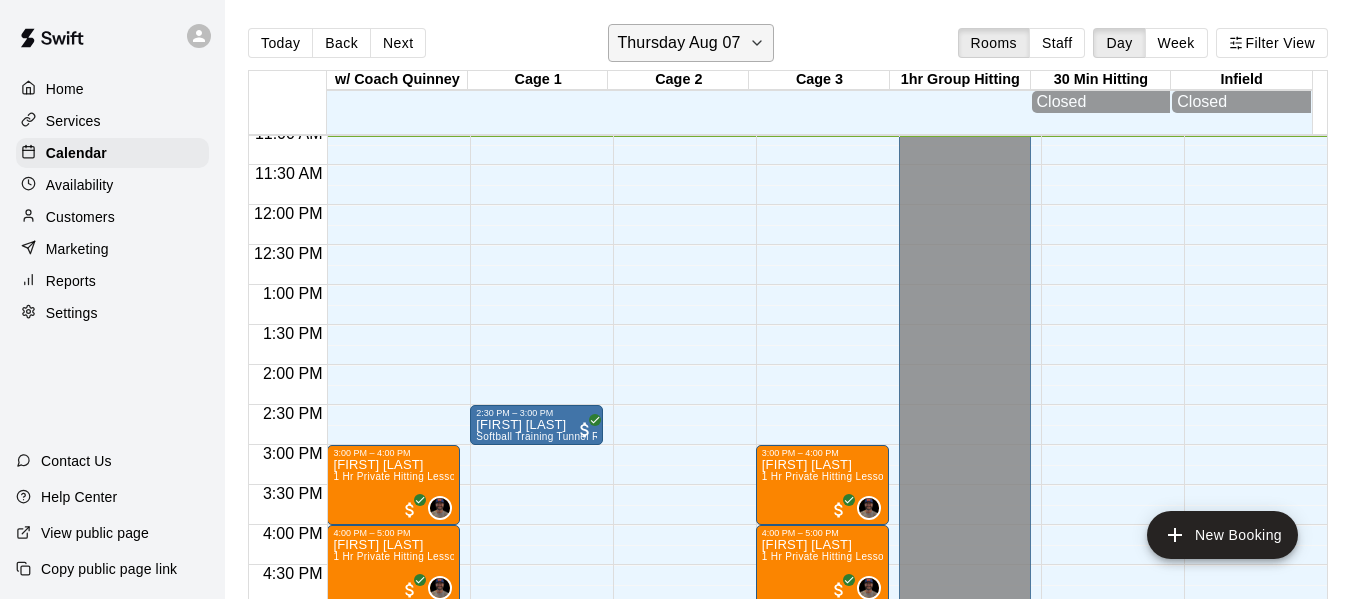 click 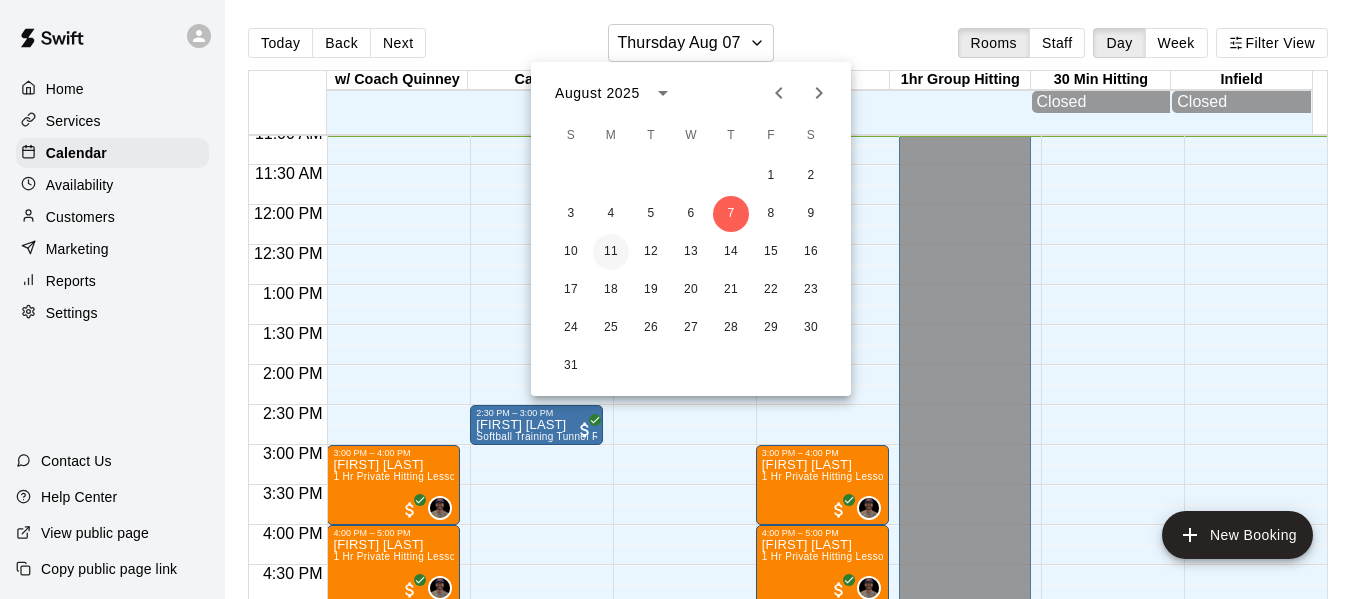 click on "11" at bounding box center [611, 252] 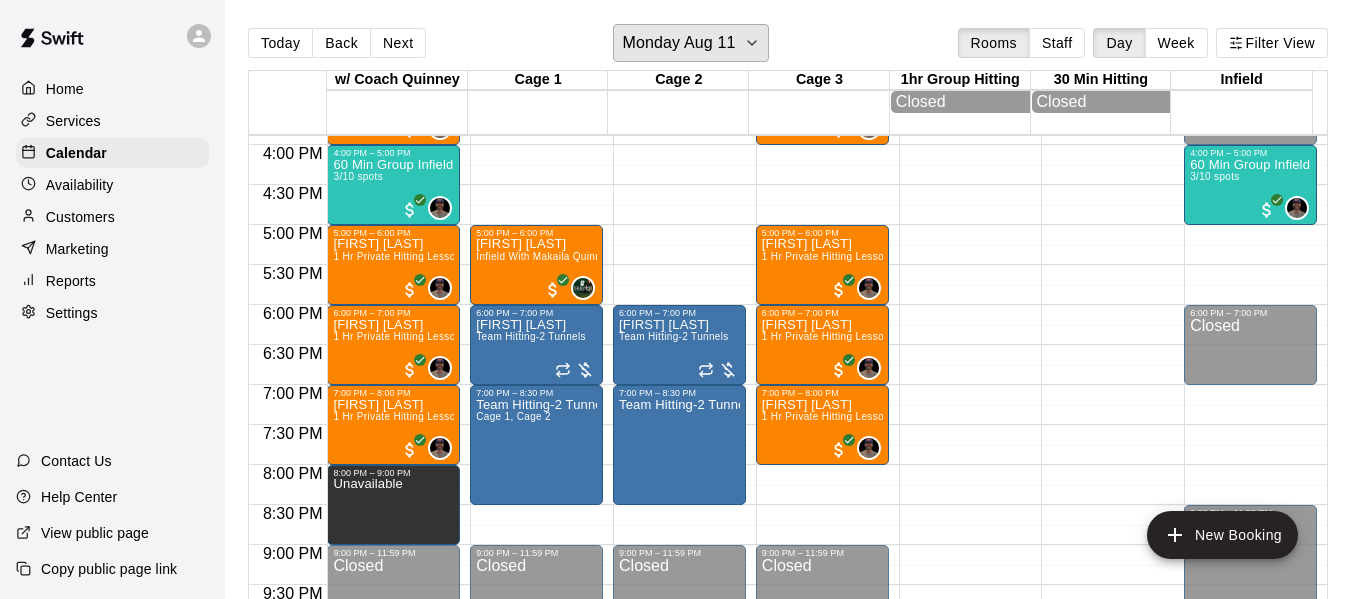 scroll, scrollTop: 1391, scrollLeft: 0, axis: vertical 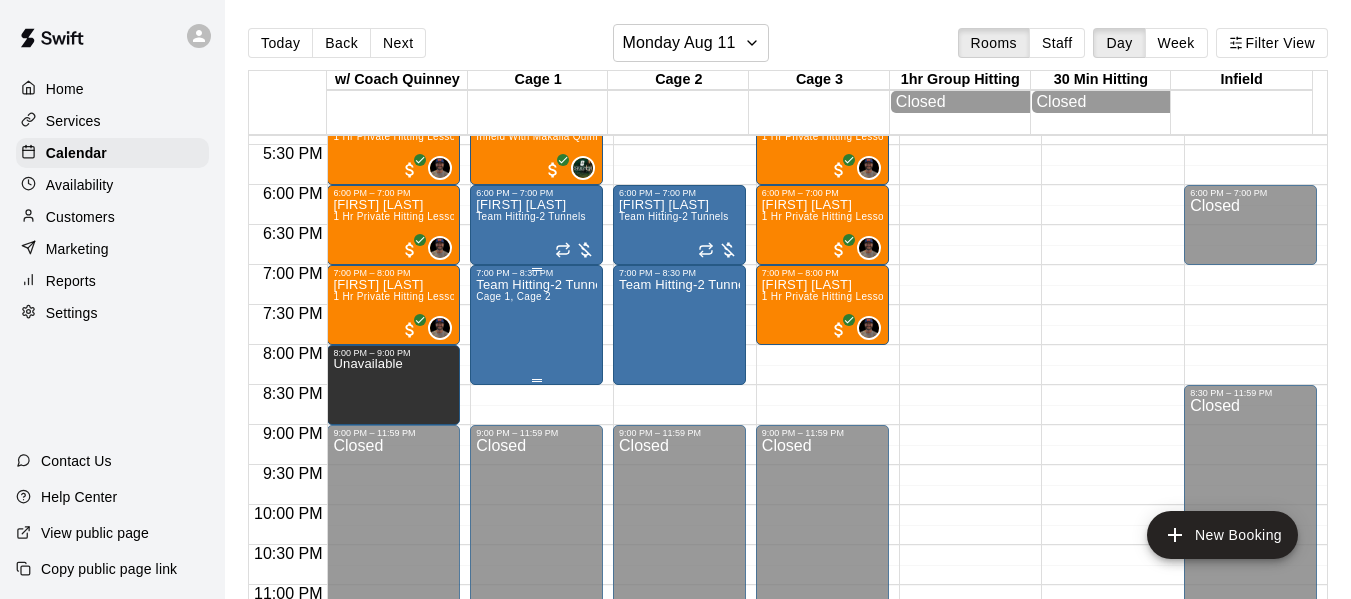 click on "Team Hitting-2 Tunnels Cage 1, Cage 2" at bounding box center (536, 577) 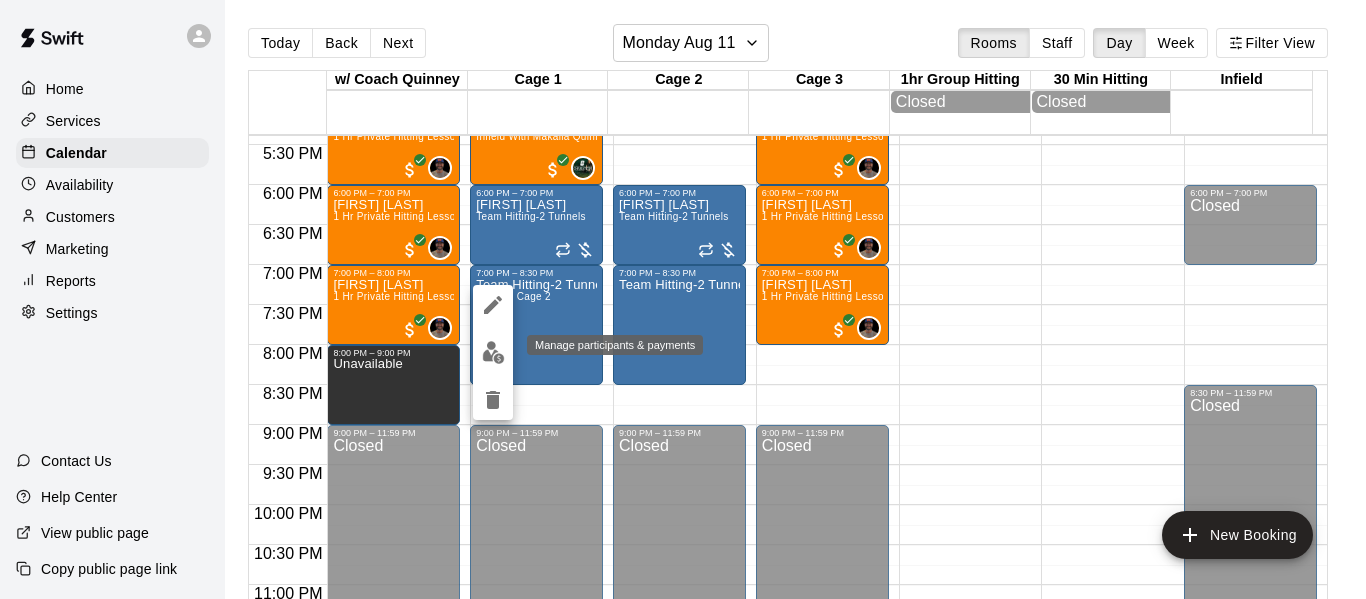 click at bounding box center [493, 352] 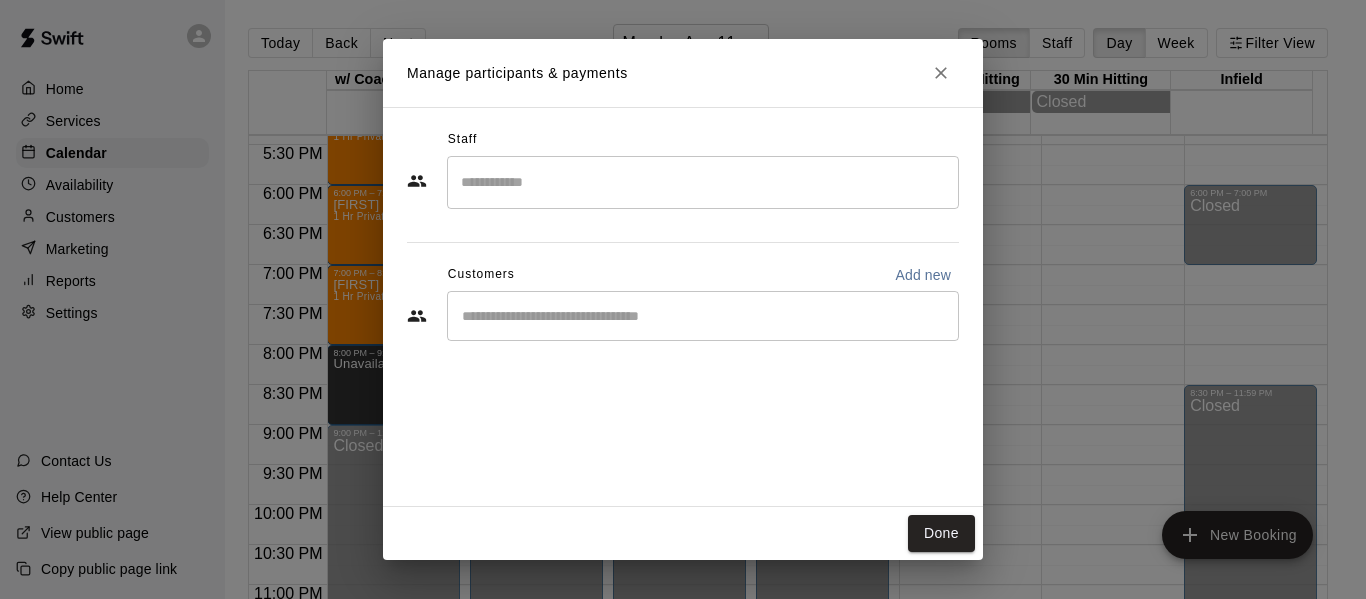 click on "​" at bounding box center [703, 316] 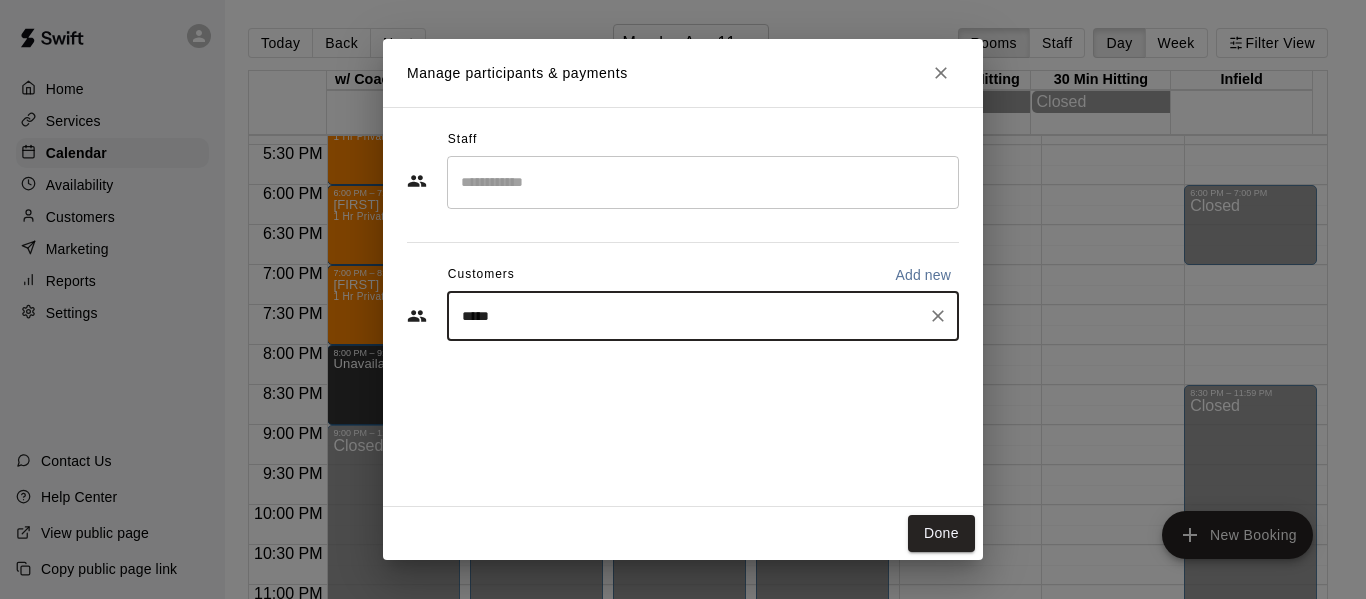type on "******" 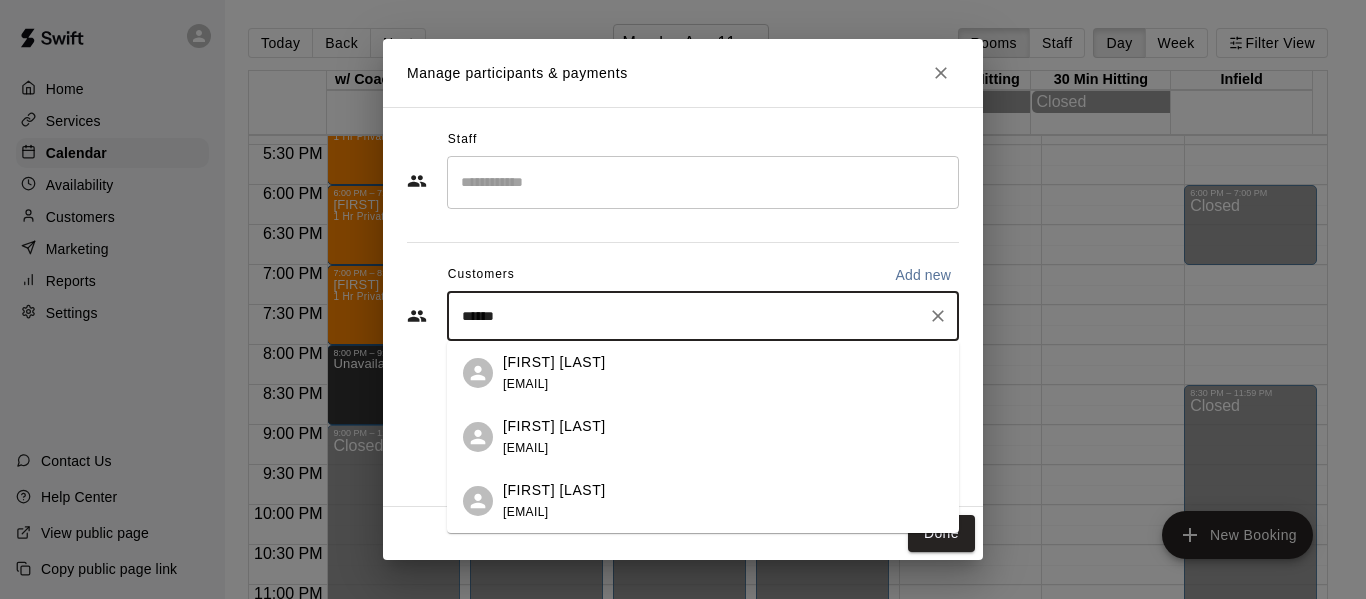 click on "[FIRST] [LAST] [EMAIL]" at bounding box center (723, 373) 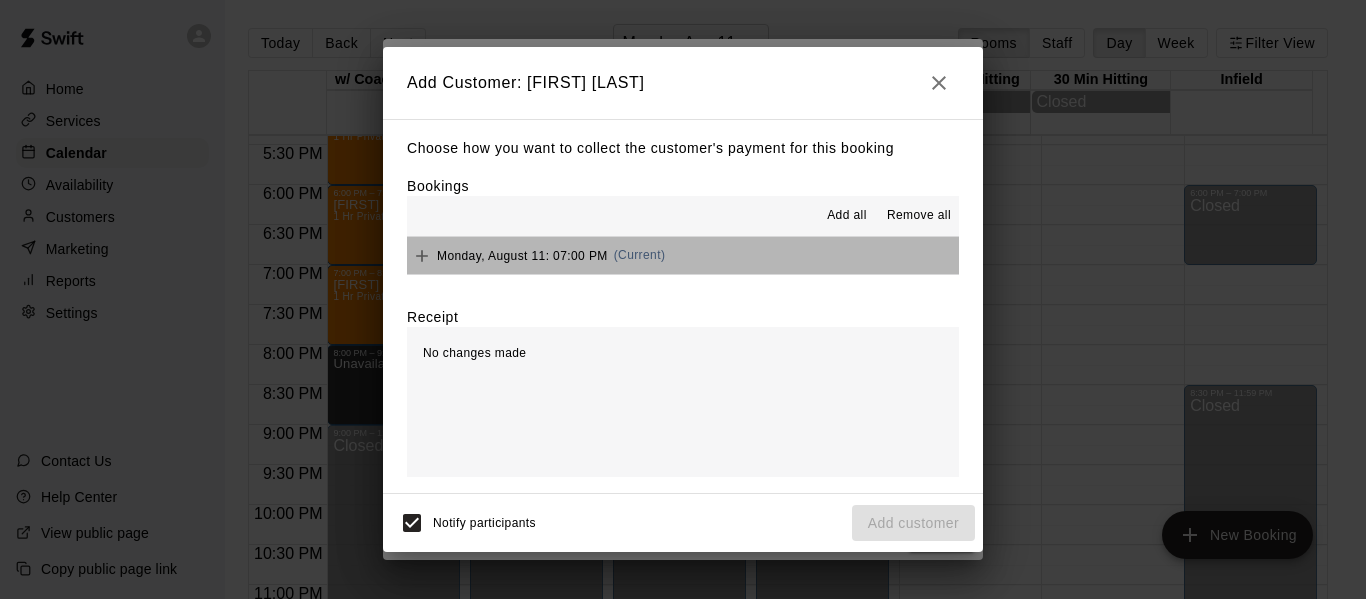 click on "[DAY_OF_WEEK], [MONTH] [DATE]:[TIME] [AM/PM] (Current)" at bounding box center (683, 255) 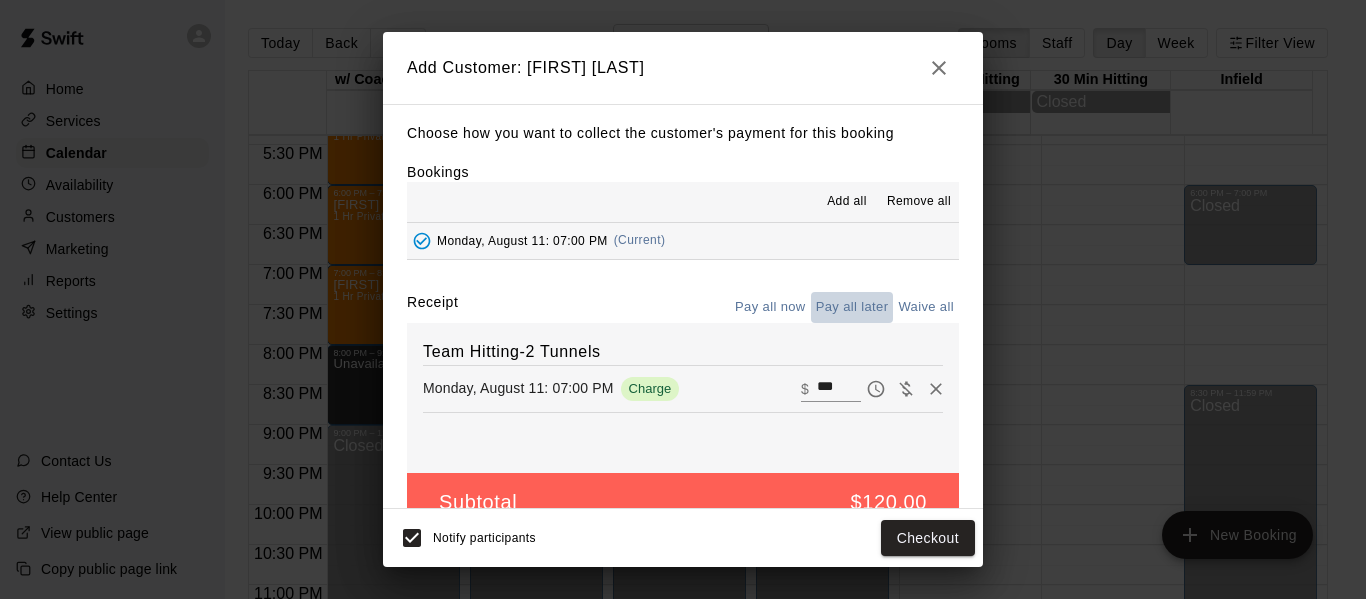 click on "Pay all later" at bounding box center (852, 307) 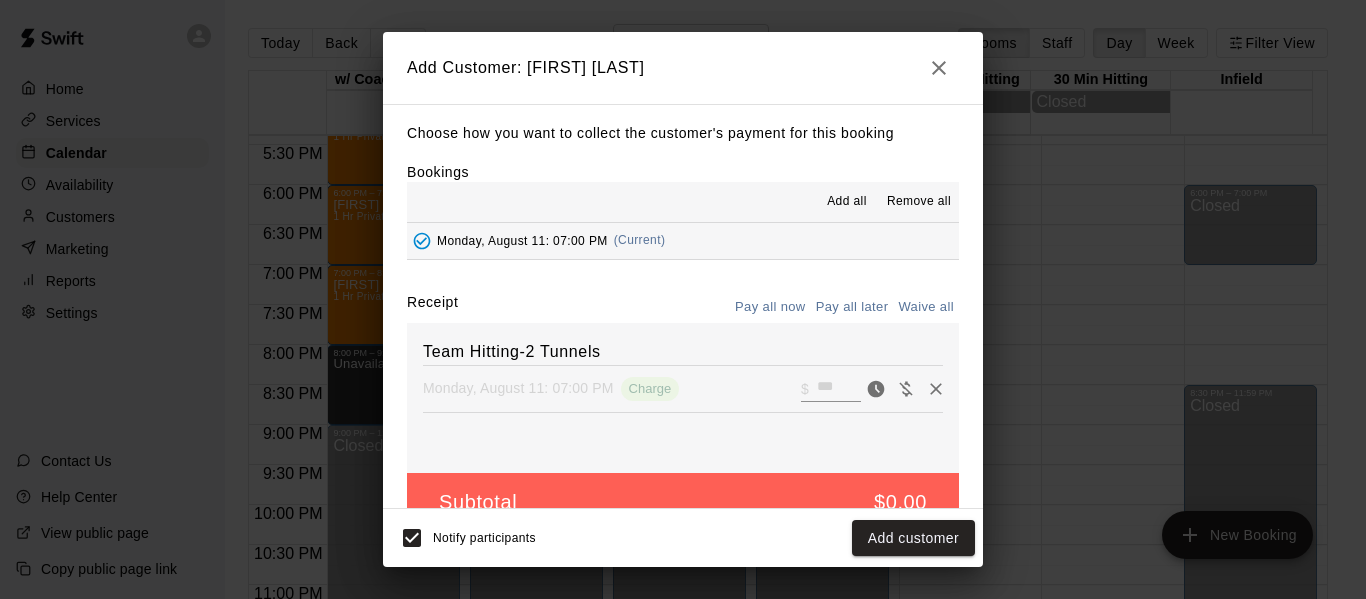 click on "[DAY_OF_WEEK], [MONTH] [DATE]:[TIME] [AM/PM] (Current)" at bounding box center [683, 241] 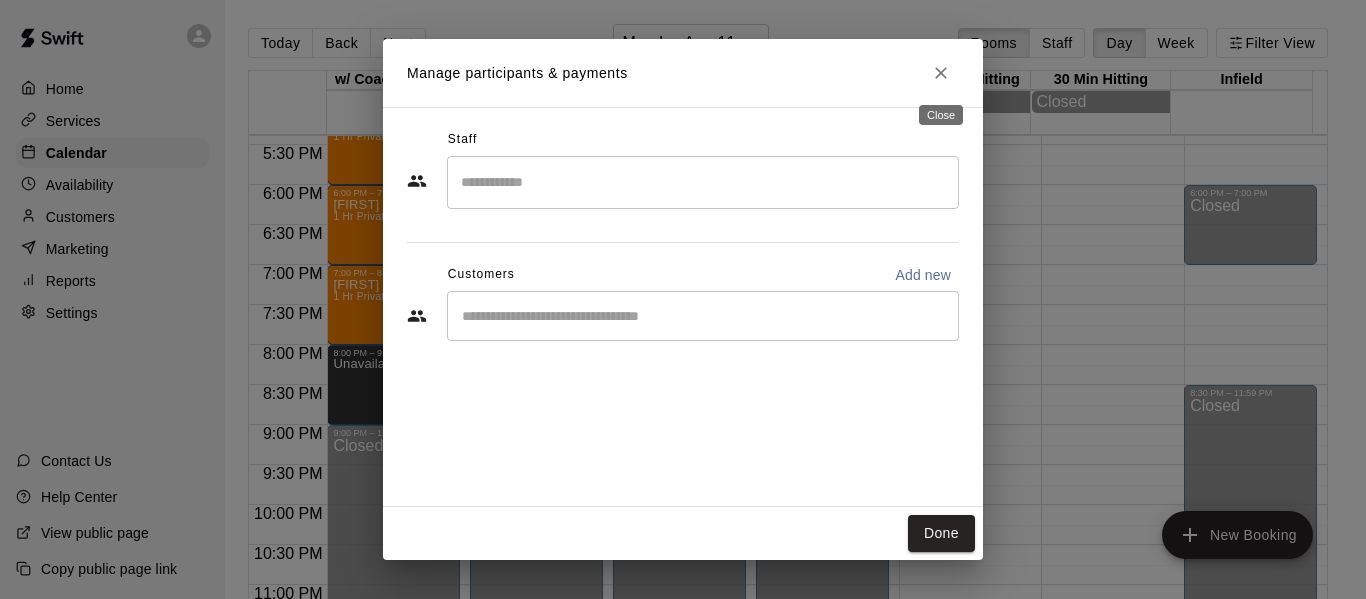 click 